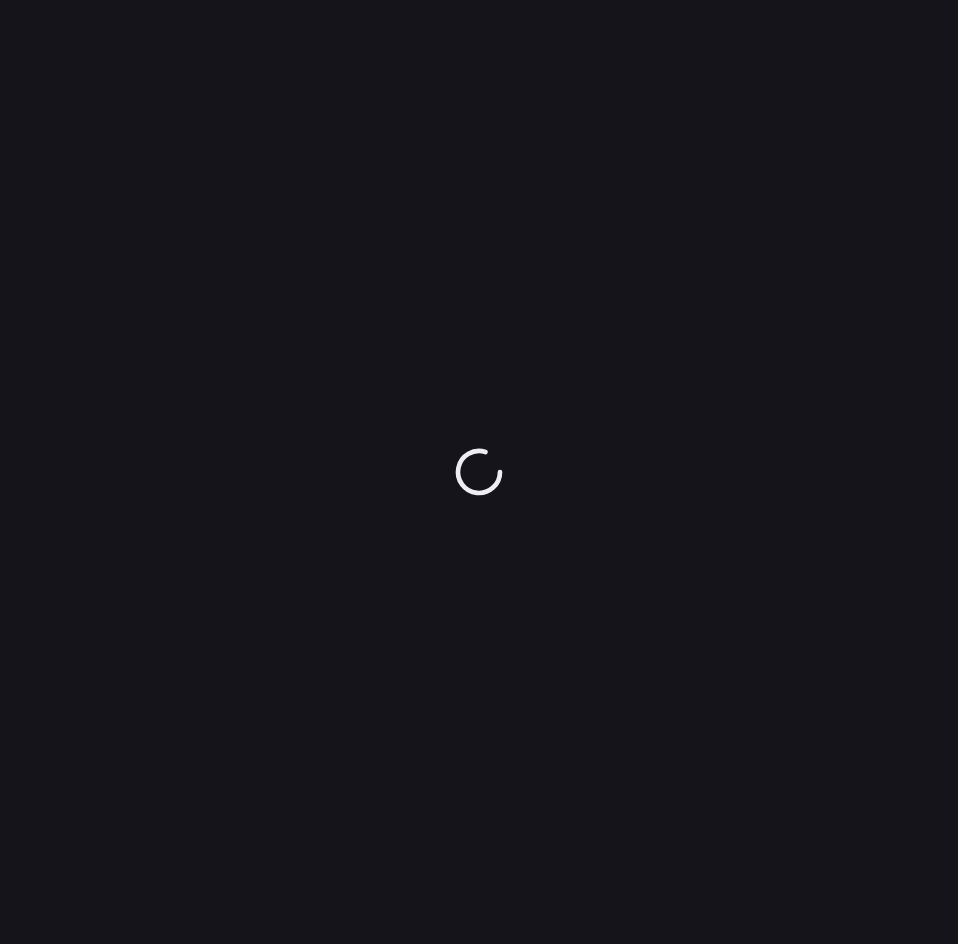 scroll, scrollTop: 0, scrollLeft: 0, axis: both 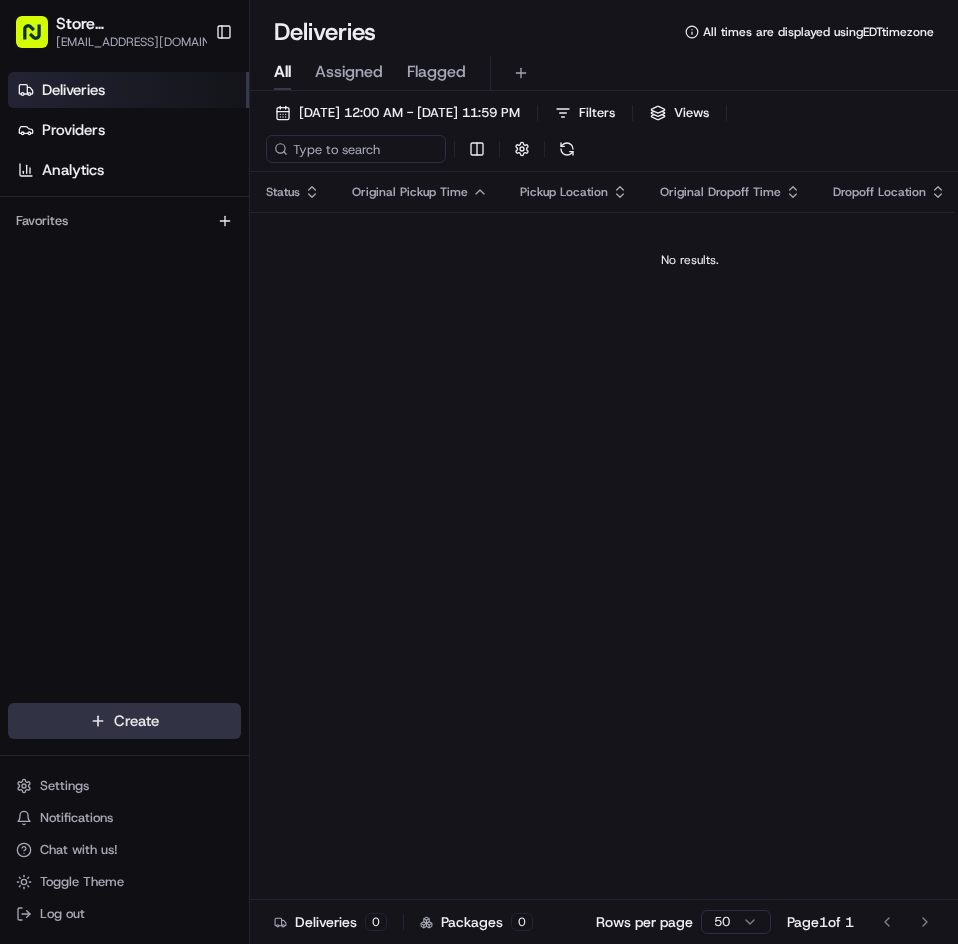 click on "Store [GEOGRAPHIC_DATA], [GEOGRAPHIC_DATA] (Just Salad) [EMAIL_ADDRESS][DOMAIN_NAME] Toggle Sidebar Deliveries Providers Analytics Favorites Main Menu Members & Organization Organization Users Roles Preferences Customization Tracking Orchestration Automations Locations Pickup Locations Dropoff Locations Billing Billing Refund Requests Integrations Notification Triggers Webhooks API Keys Request Logs Create Settings Notifications Chat with us! Toggle Theme Log out Deliveries All times are displayed using  EDT  timezone All Assigned Flagged [DATE] 12:00 AM - [DATE] 11:59 PM Filters Views Status Original Pickup Time Pickup Location Original Dropoff Time Dropoff Location Provider Action No results. Deliveries 0 Packages 0 Rows per page 50 Page  1  of   1 Go to first page Go to previous page Go to next page Go to last page
Create Create" at bounding box center (479, 472) 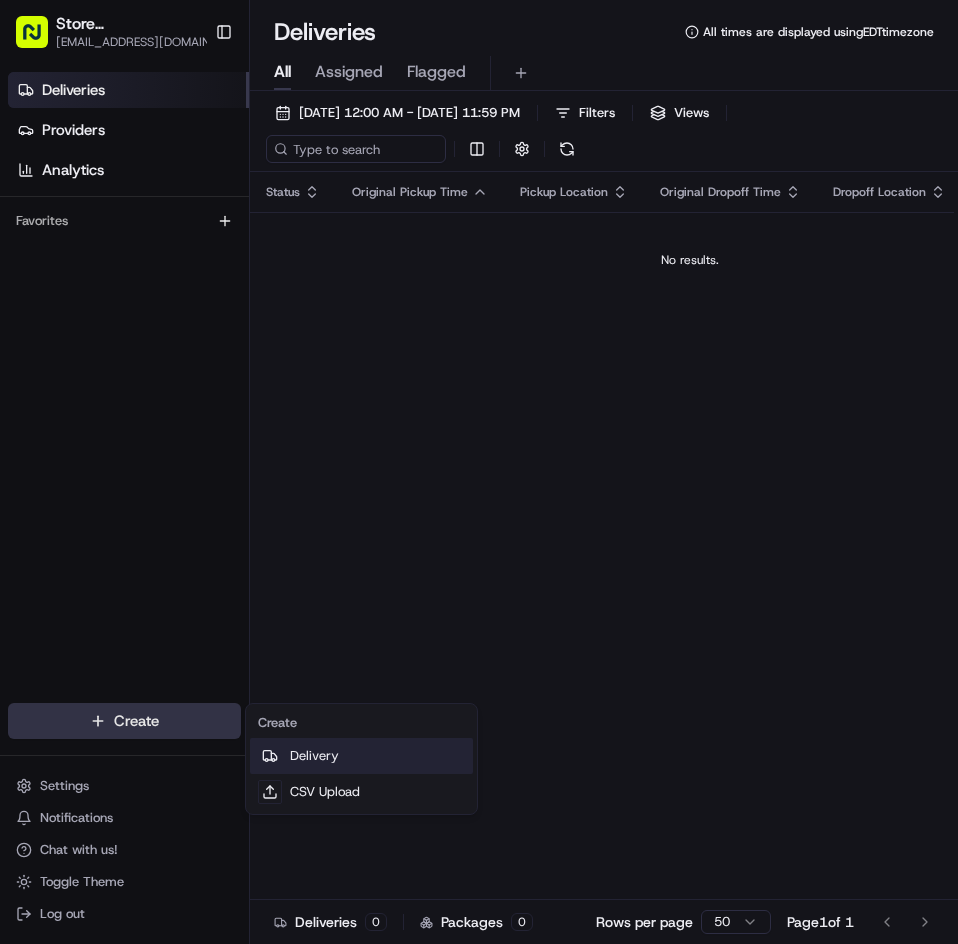 click on "Delivery" at bounding box center [361, 756] 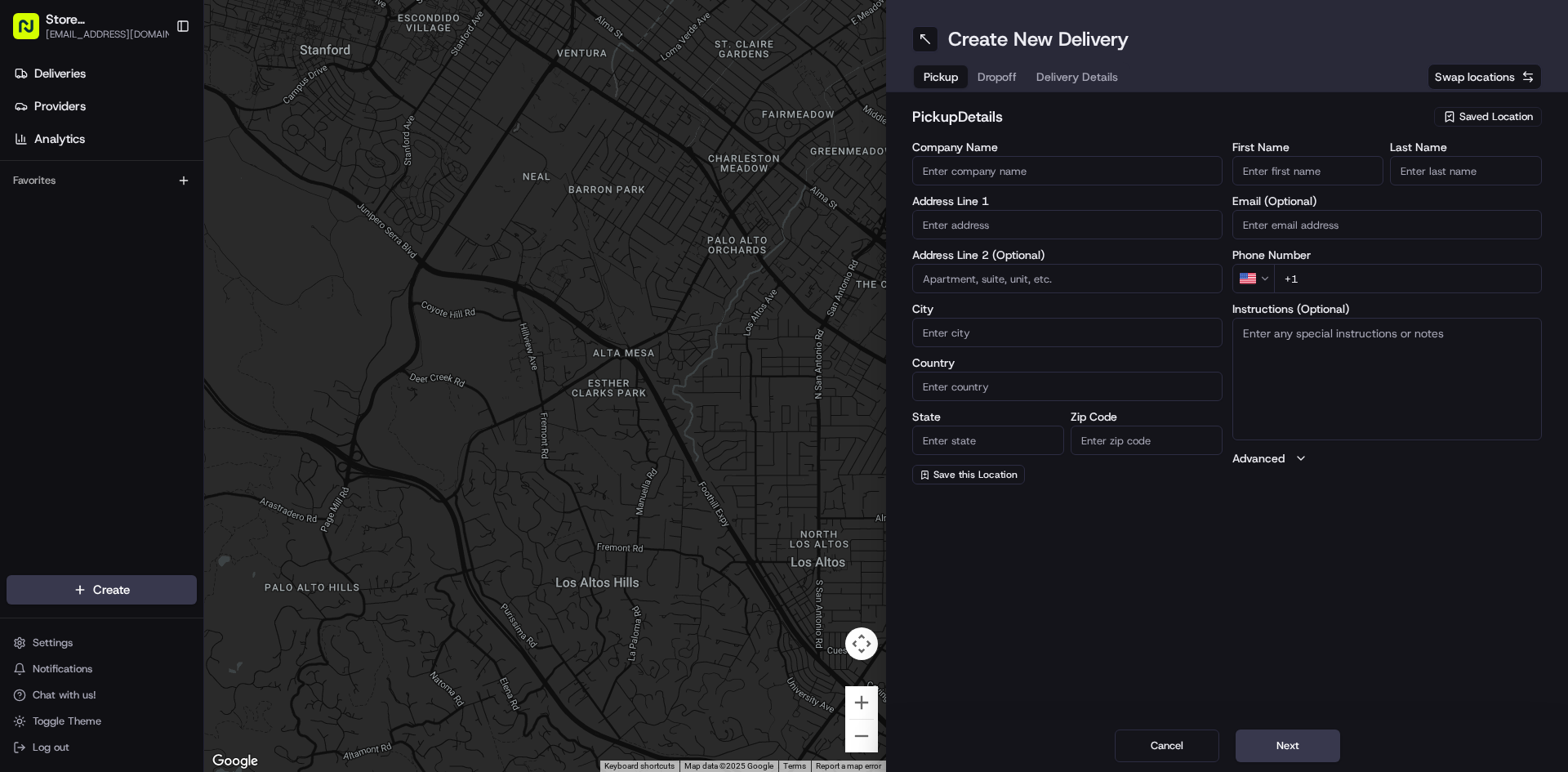 click on "Company Name" at bounding box center [1067, 171] 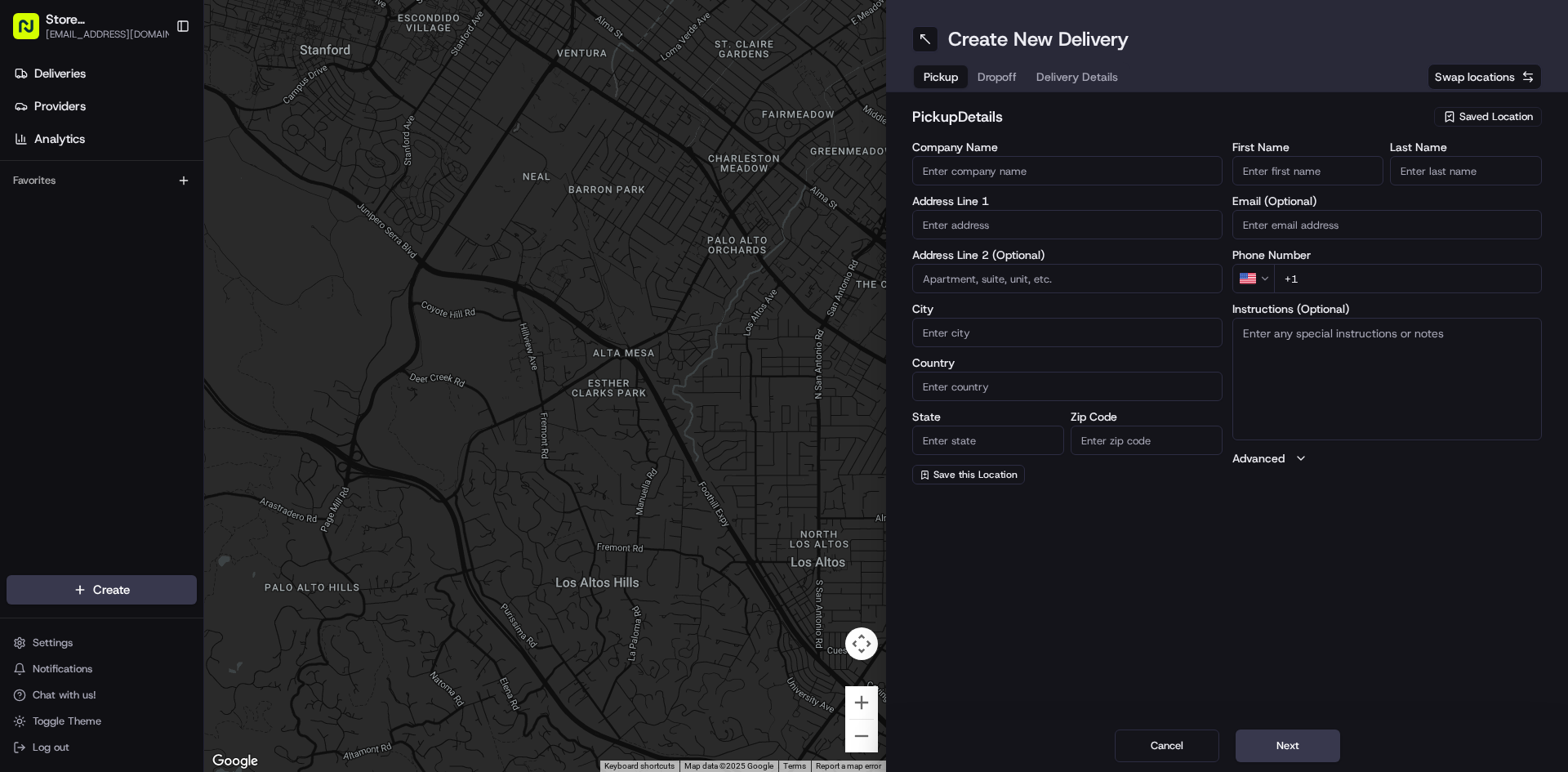 type on "Just Salad" 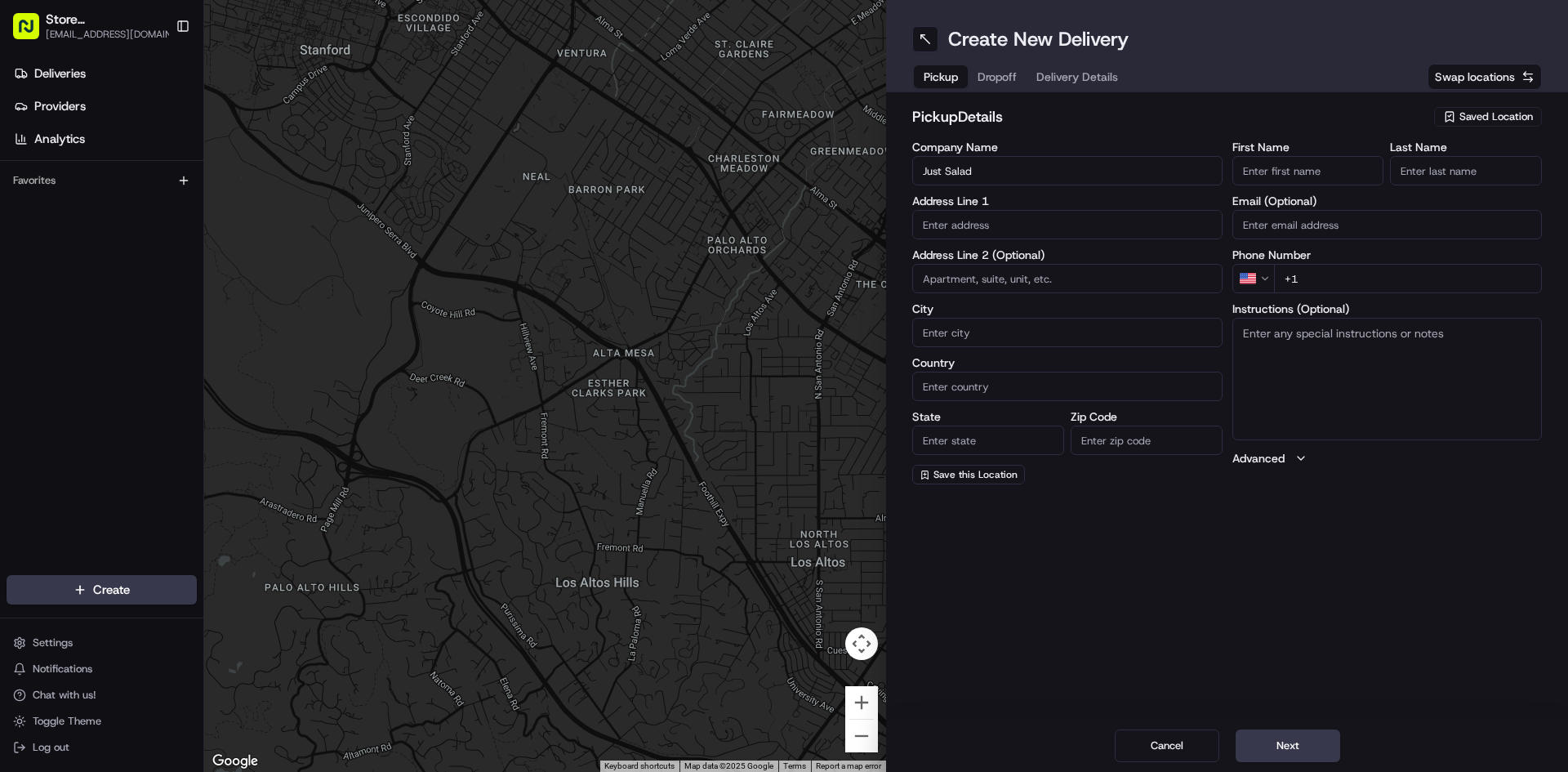 type on "[STREET_ADDRESS]" 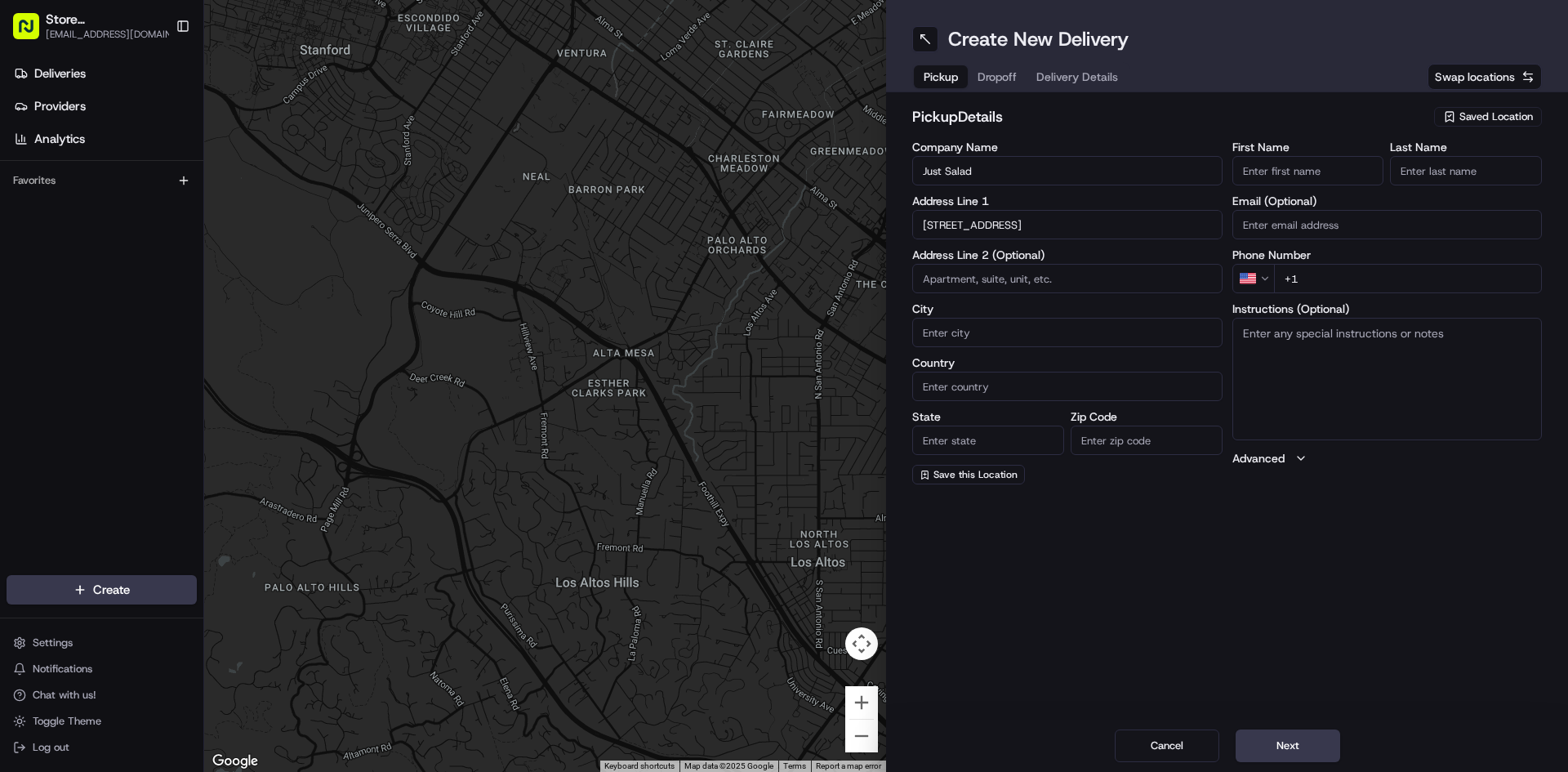 type on "[GEOGRAPHIC_DATA]" 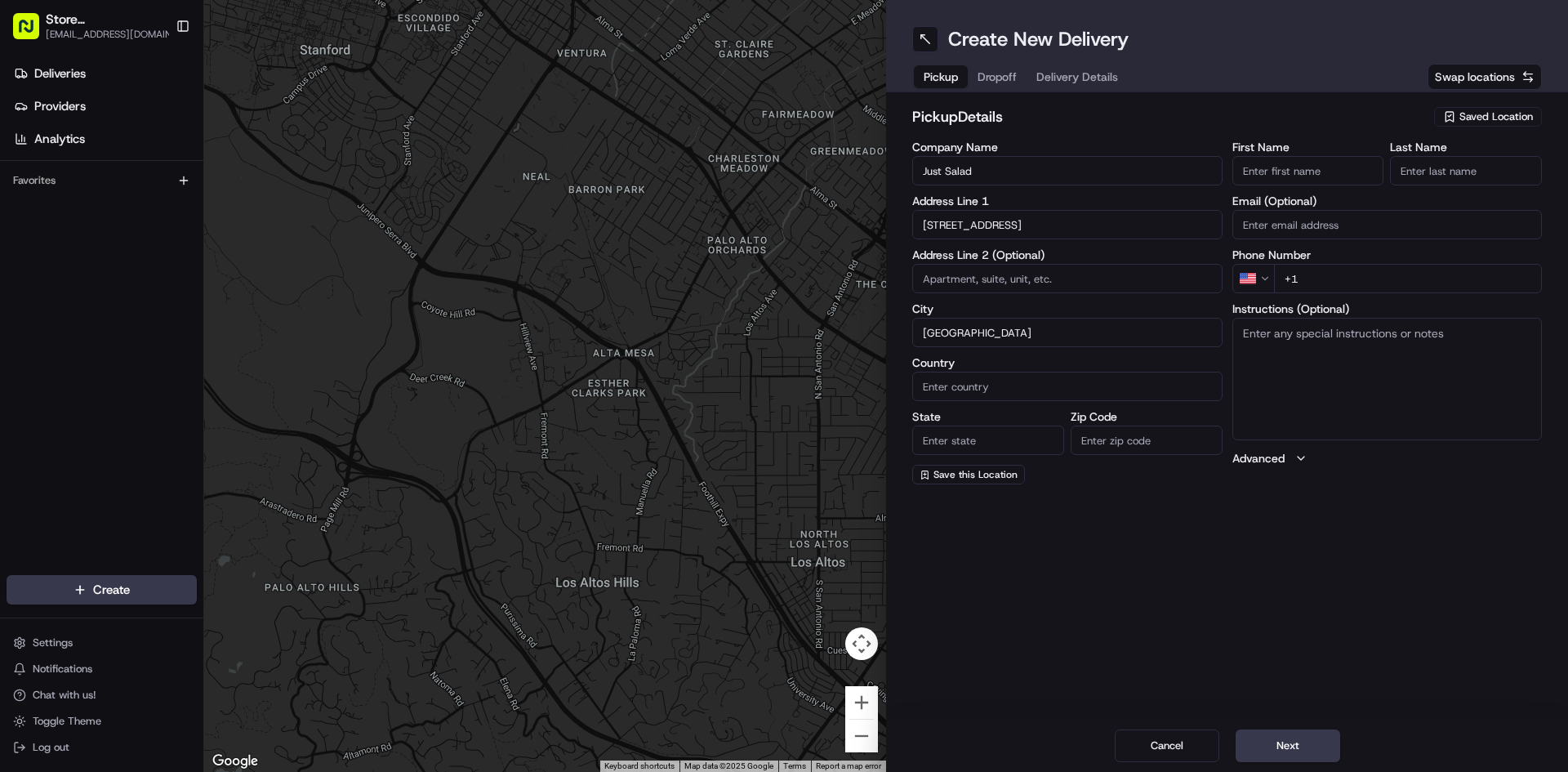 type on "[GEOGRAPHIC_DATA]" 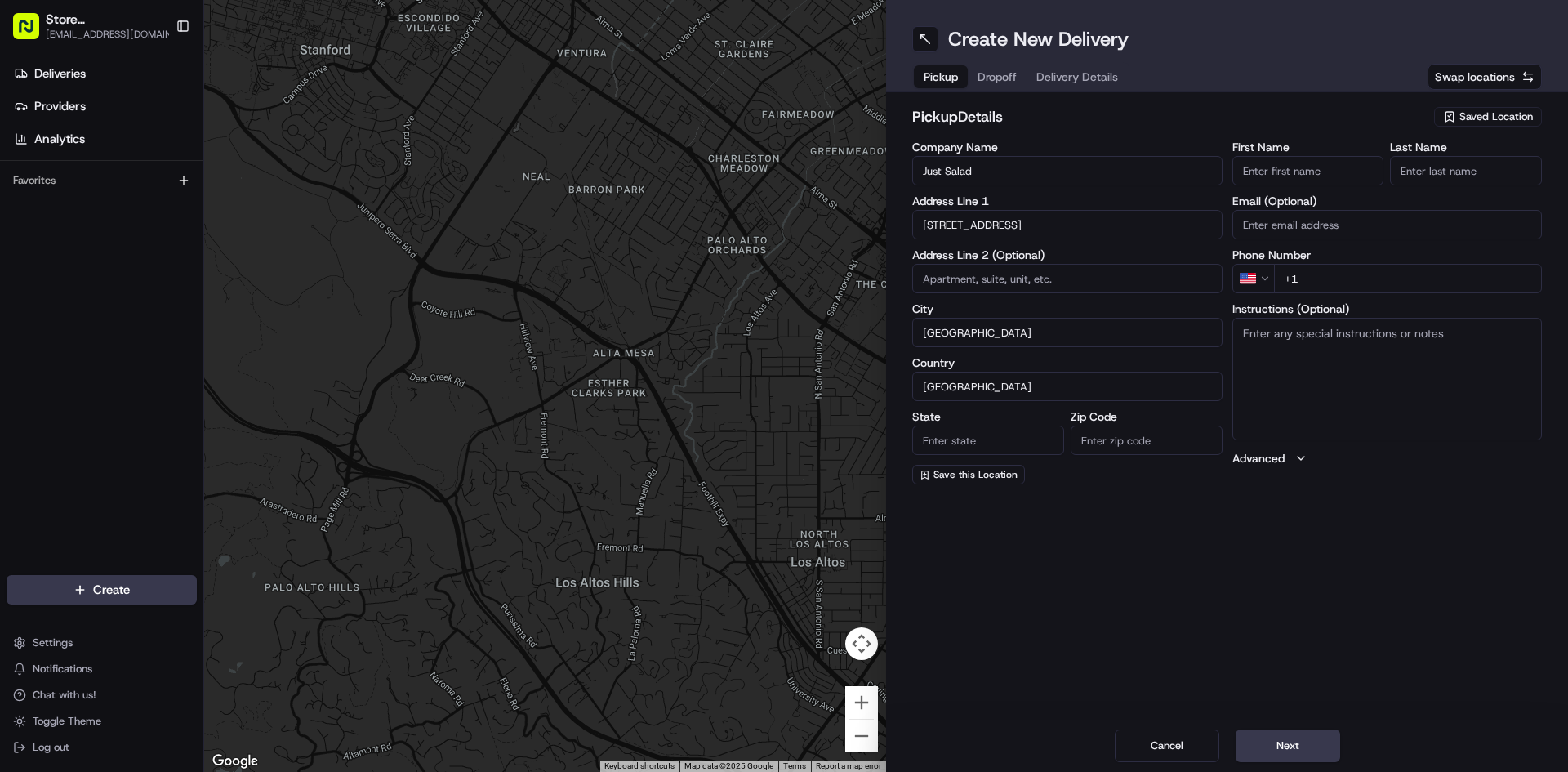 type on "MA" 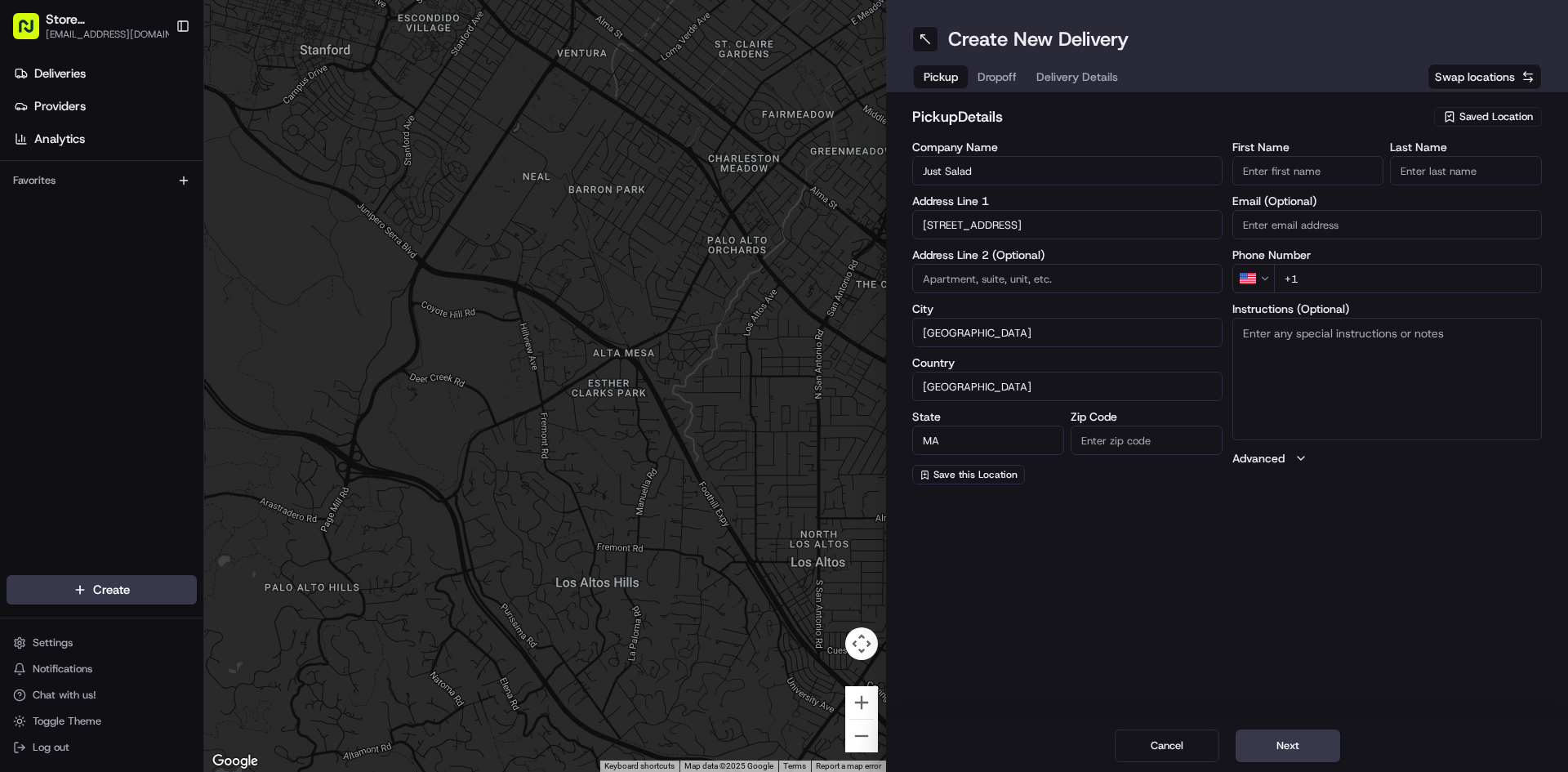 type on "01803" 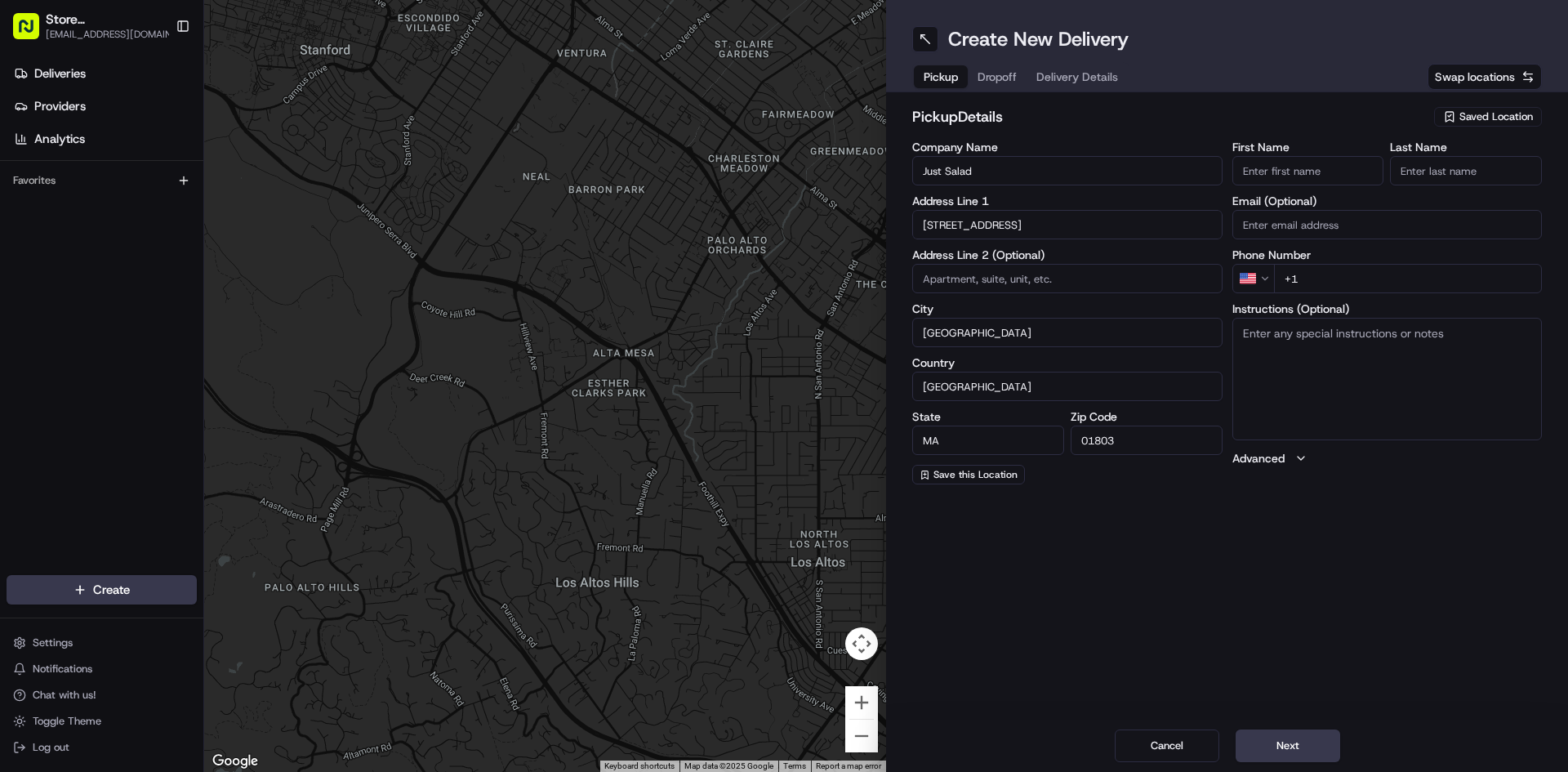 type on "[PERSON_NAME]" 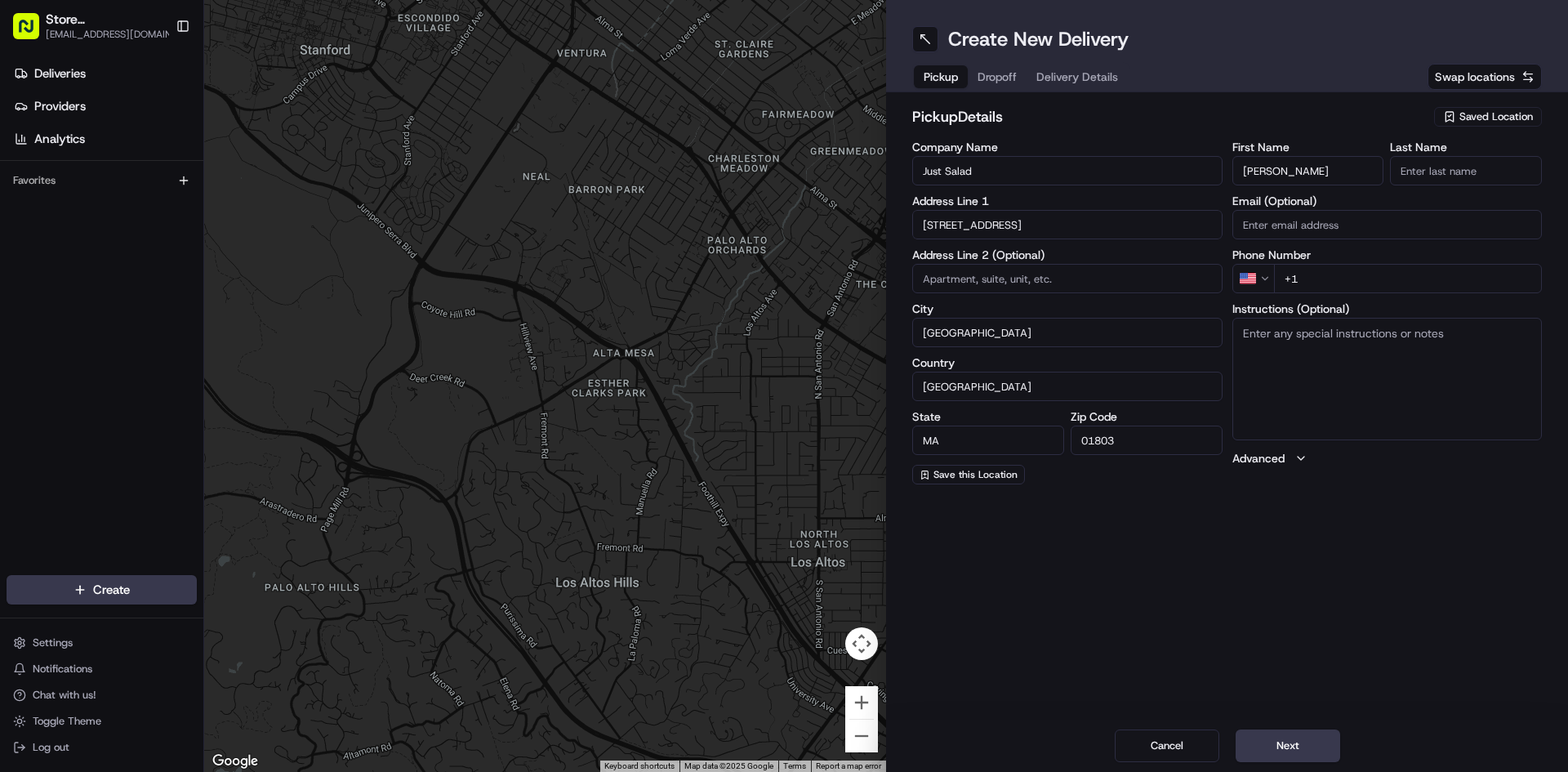 type on "[PERSON_NAME]" 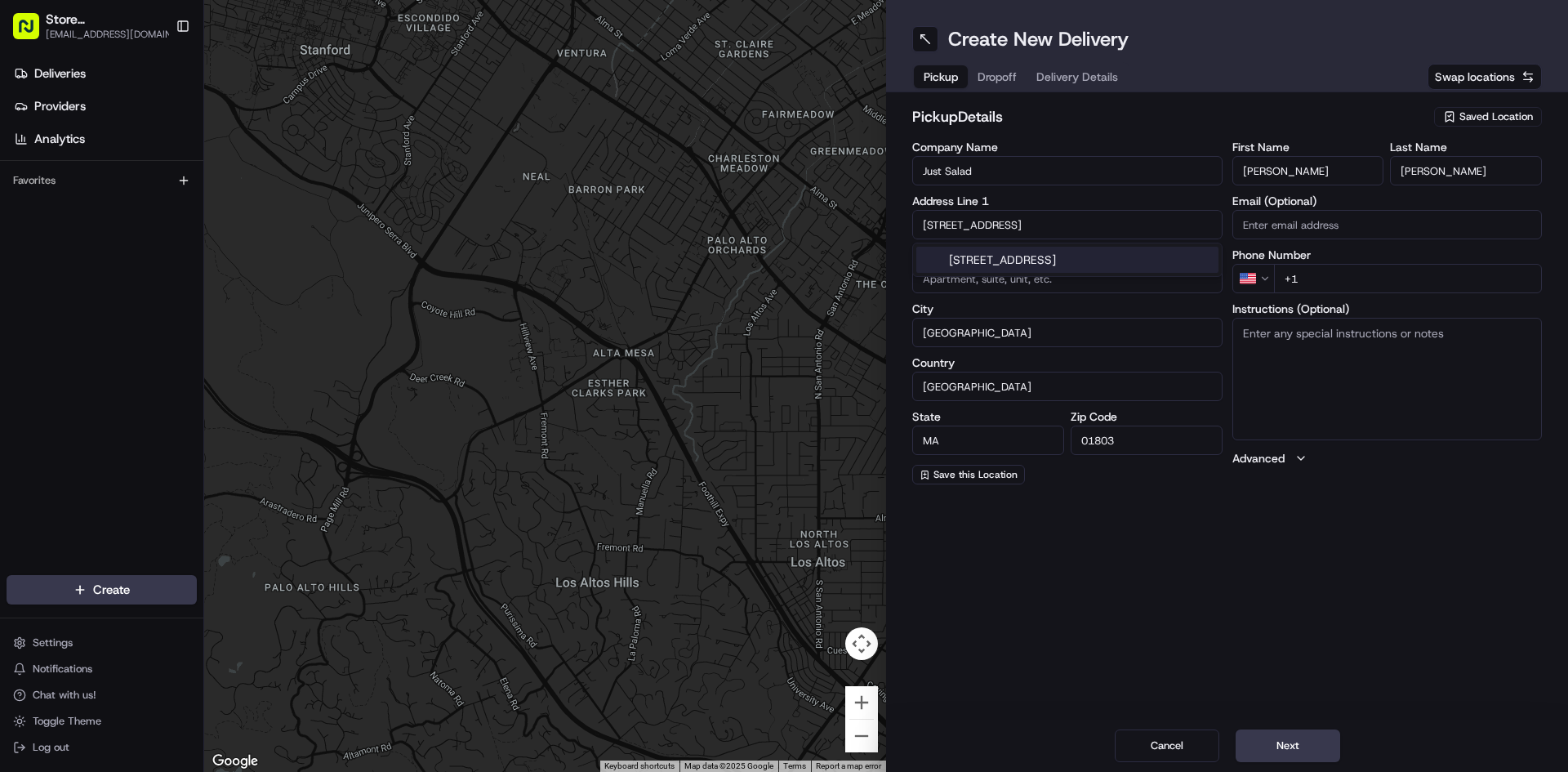 click on "+1" at bounding box center [1408, 279] 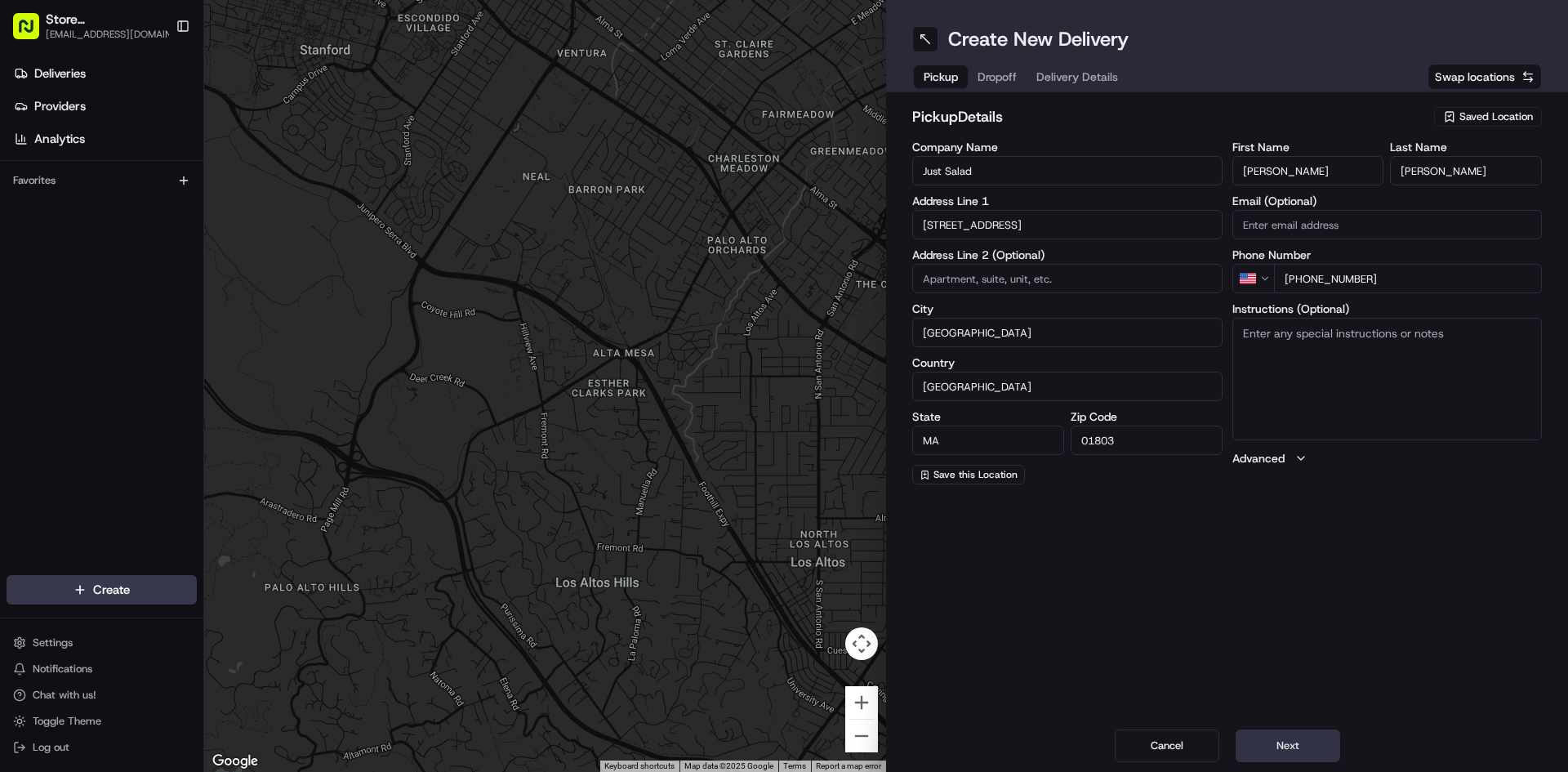 type on "[PHONE_NUMBER]" 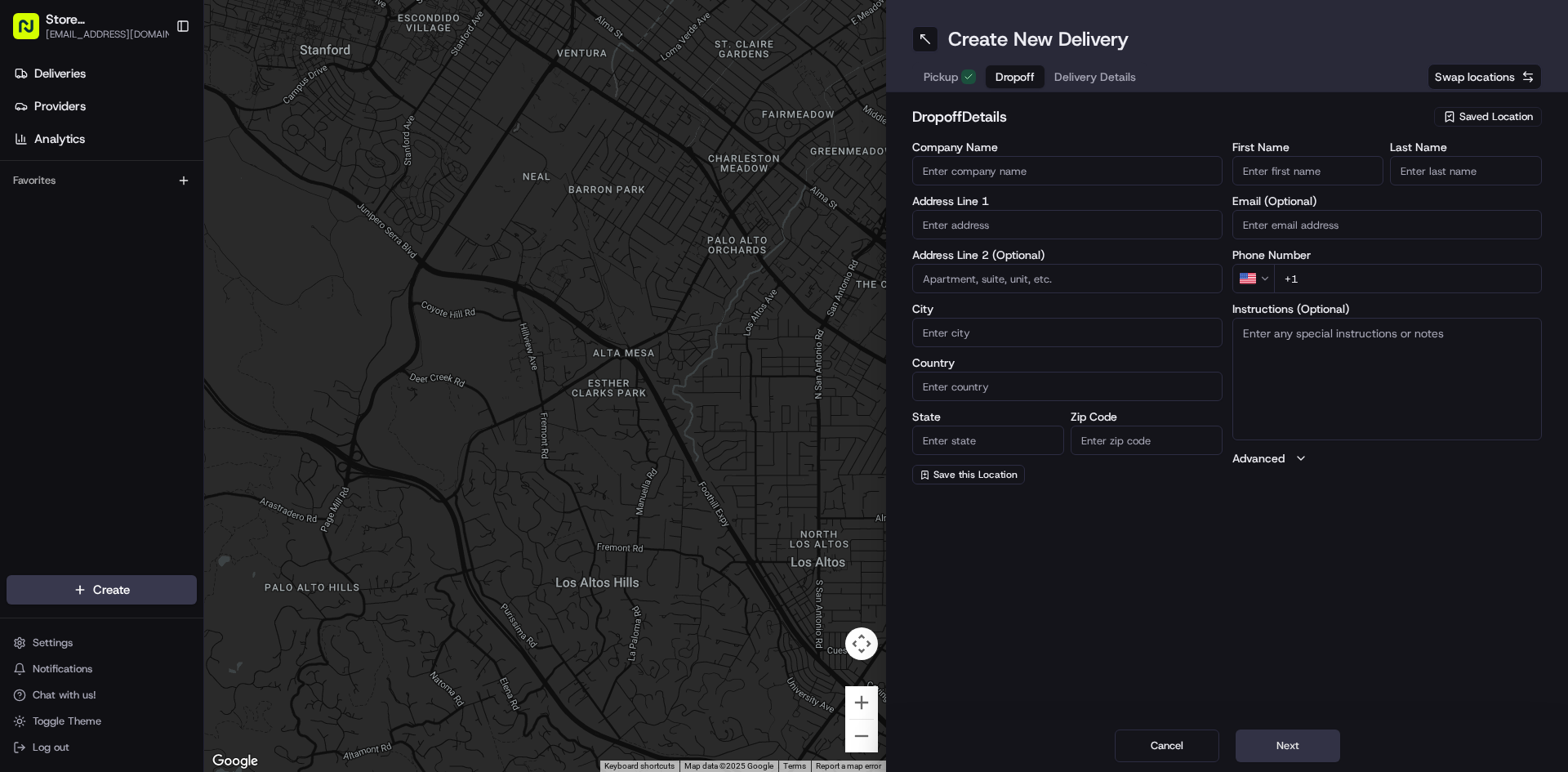 click on "Next" at bounding box center (1288, 746) 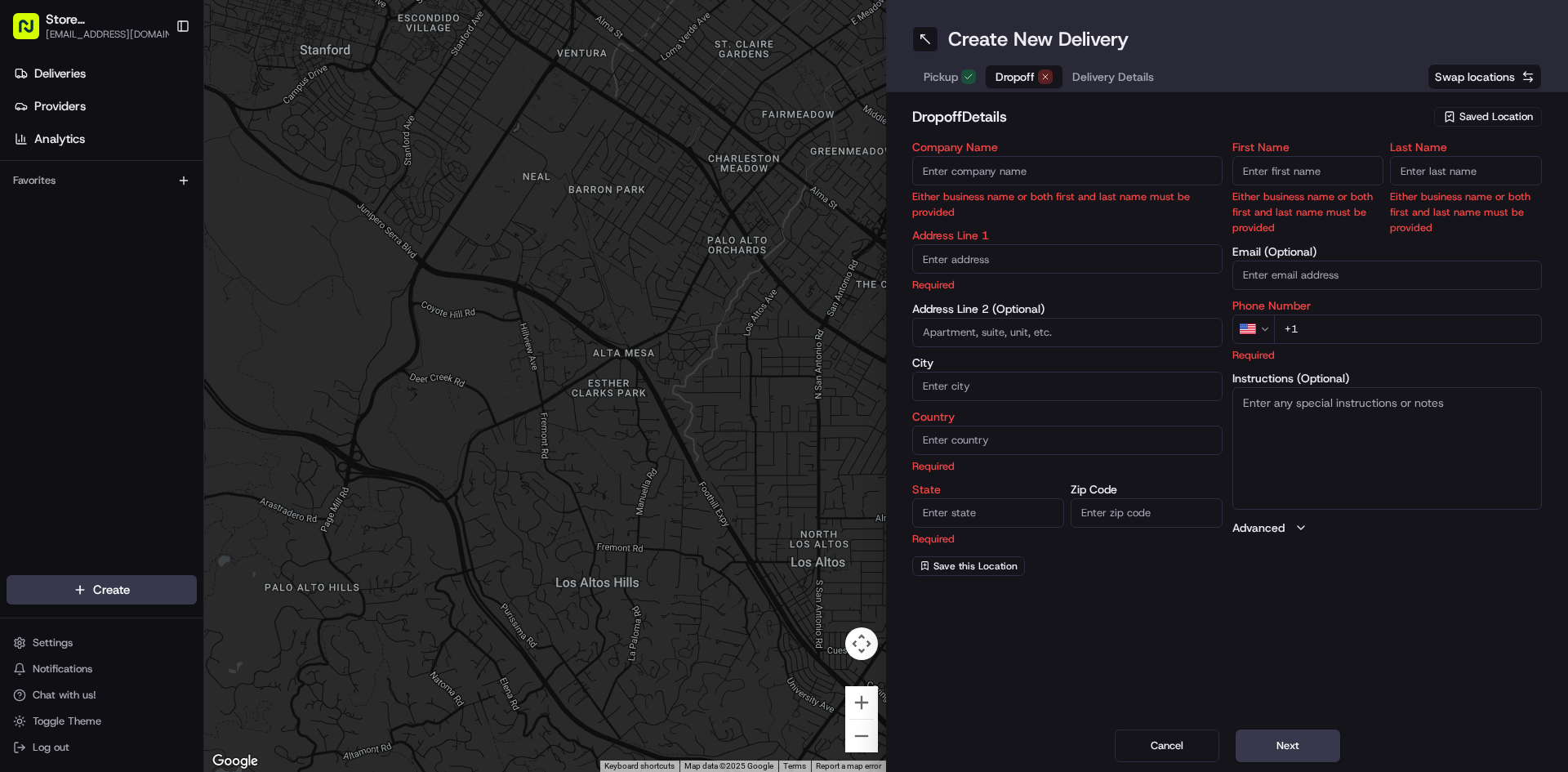 click on "Company Name" at bounding box center (1067, 171) 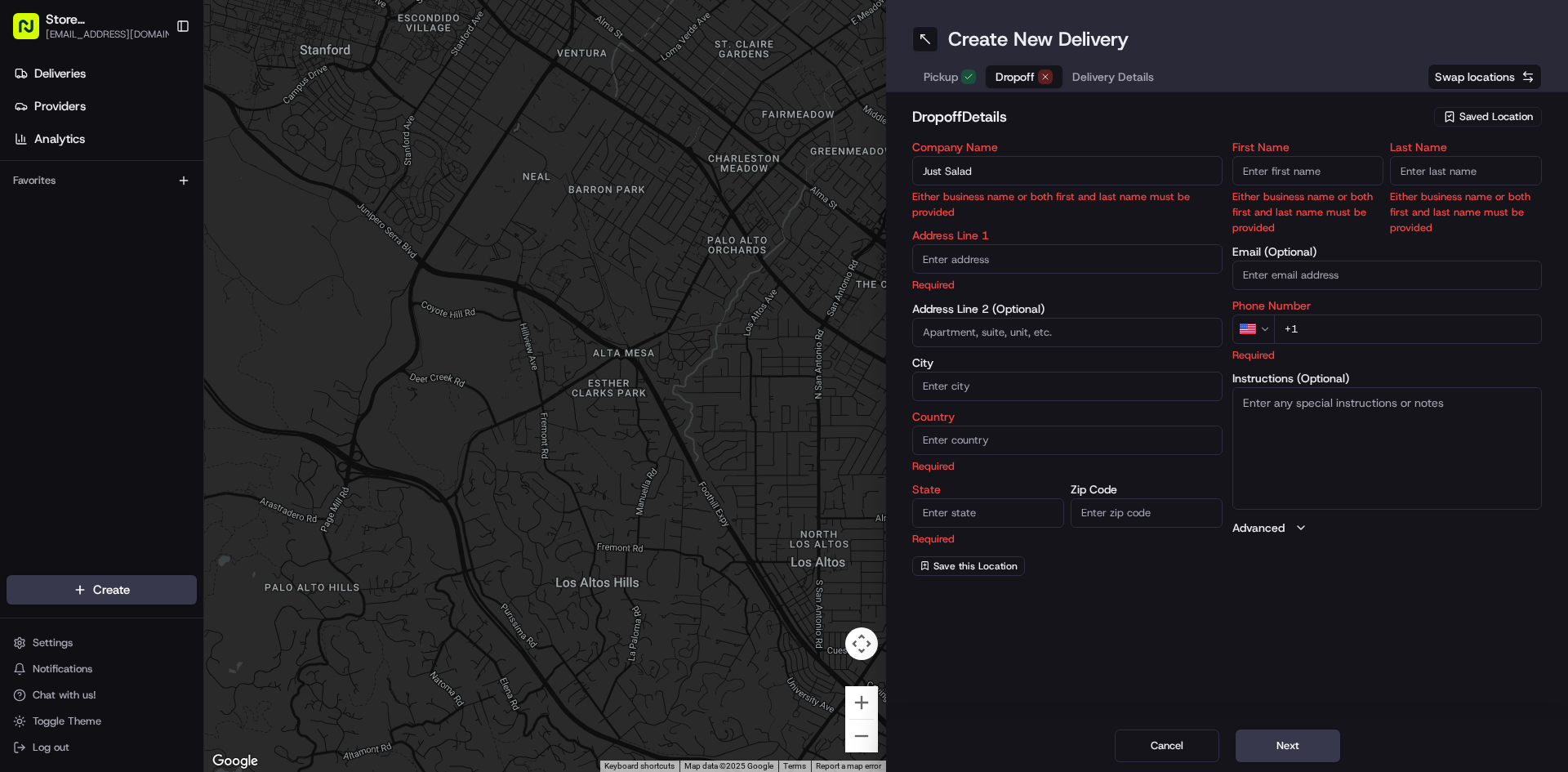 type on "[STREET_ADDRESS]" 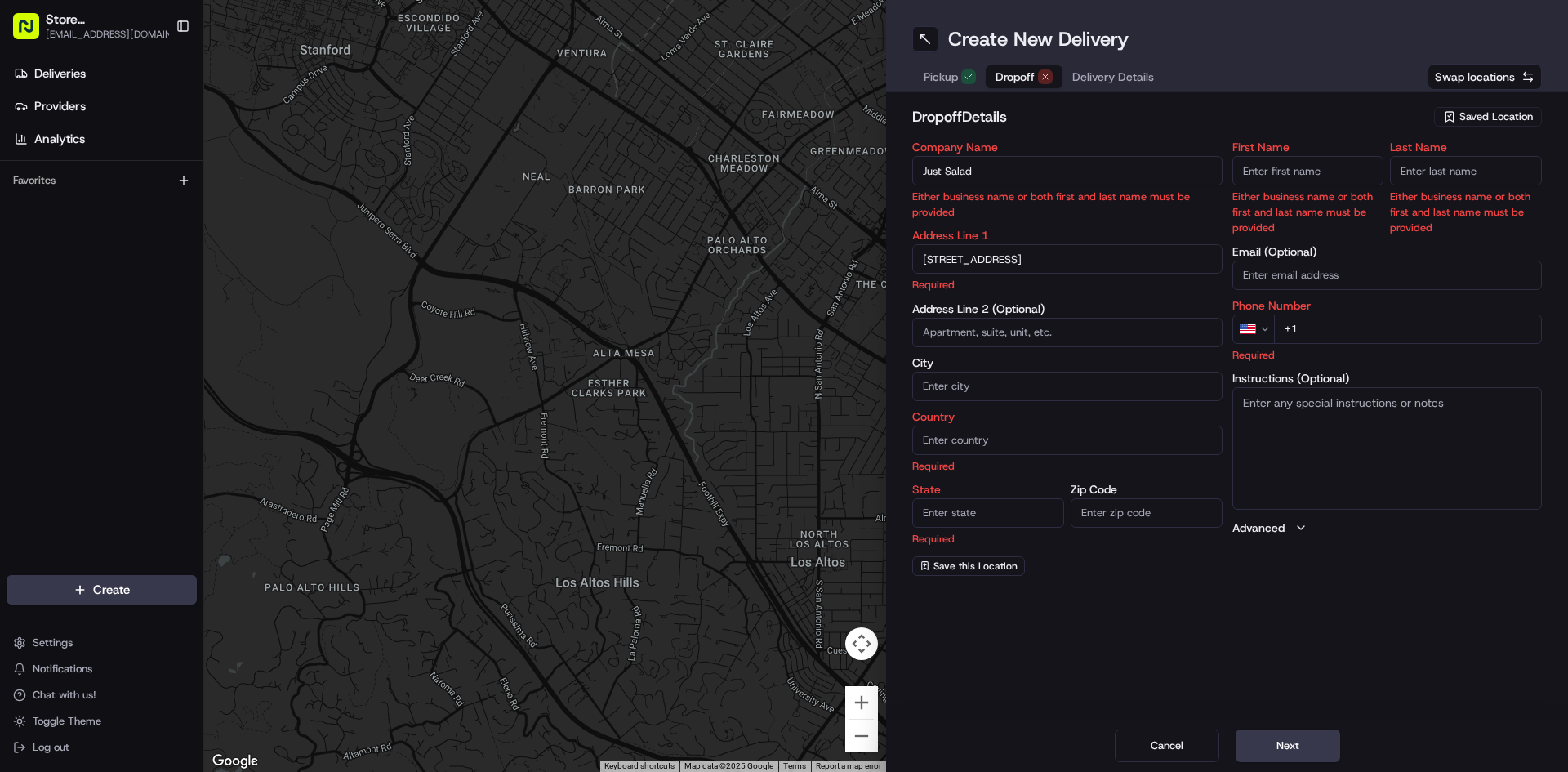 type on "[GEOGRAPHIC_DATA]" 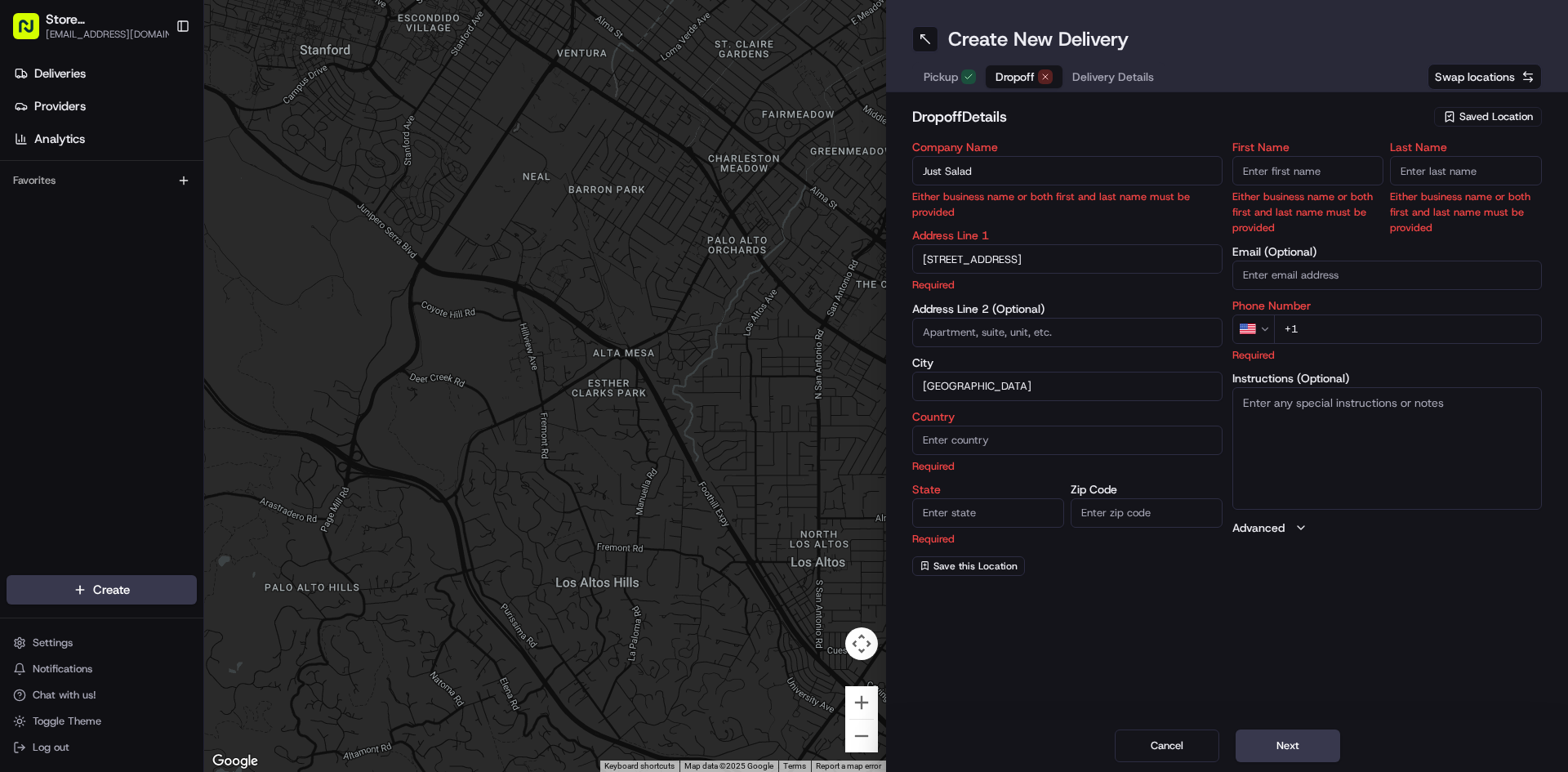 type on "[GEOGRAPHIC_DATA]" 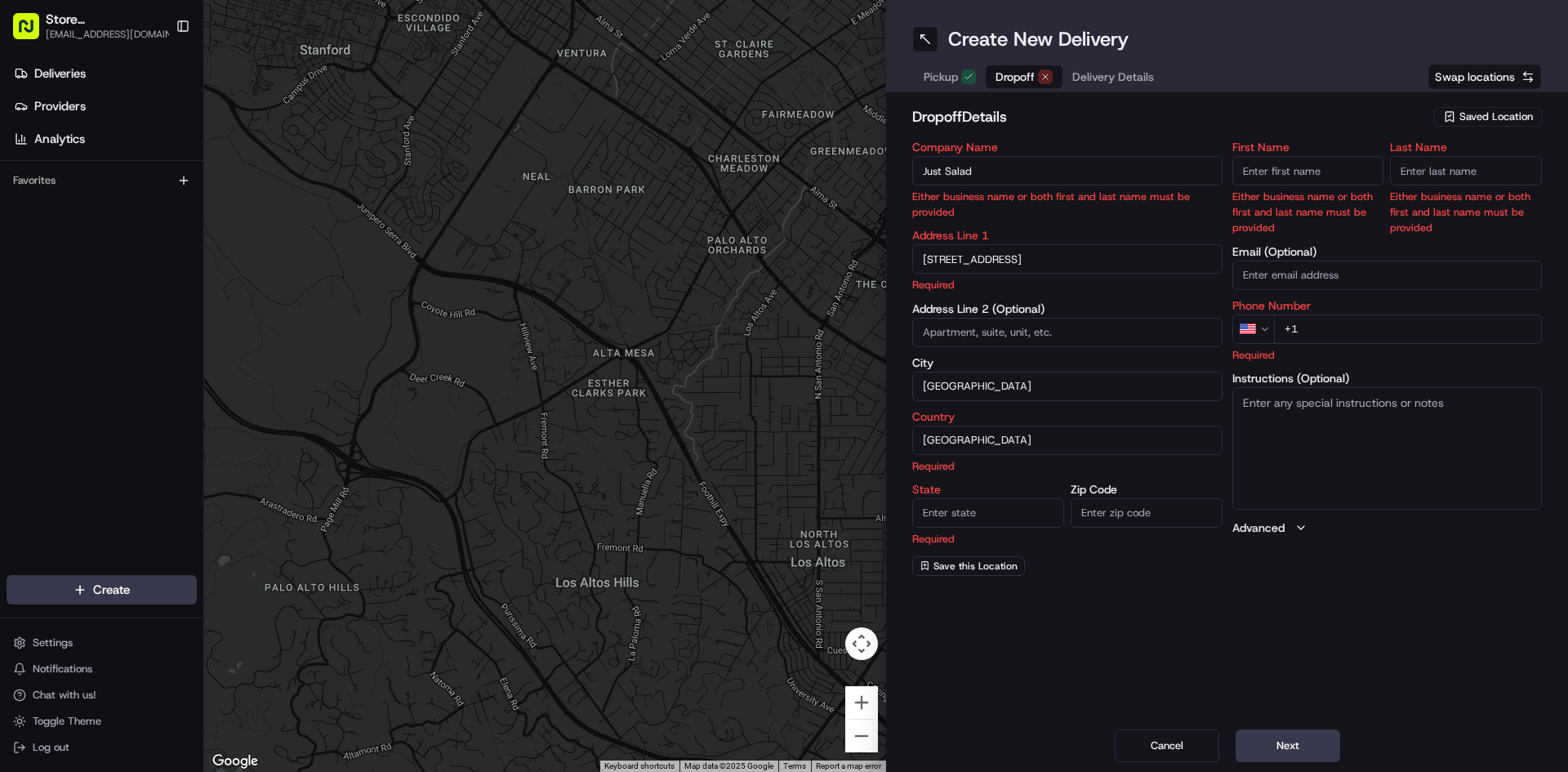 type on "MA" 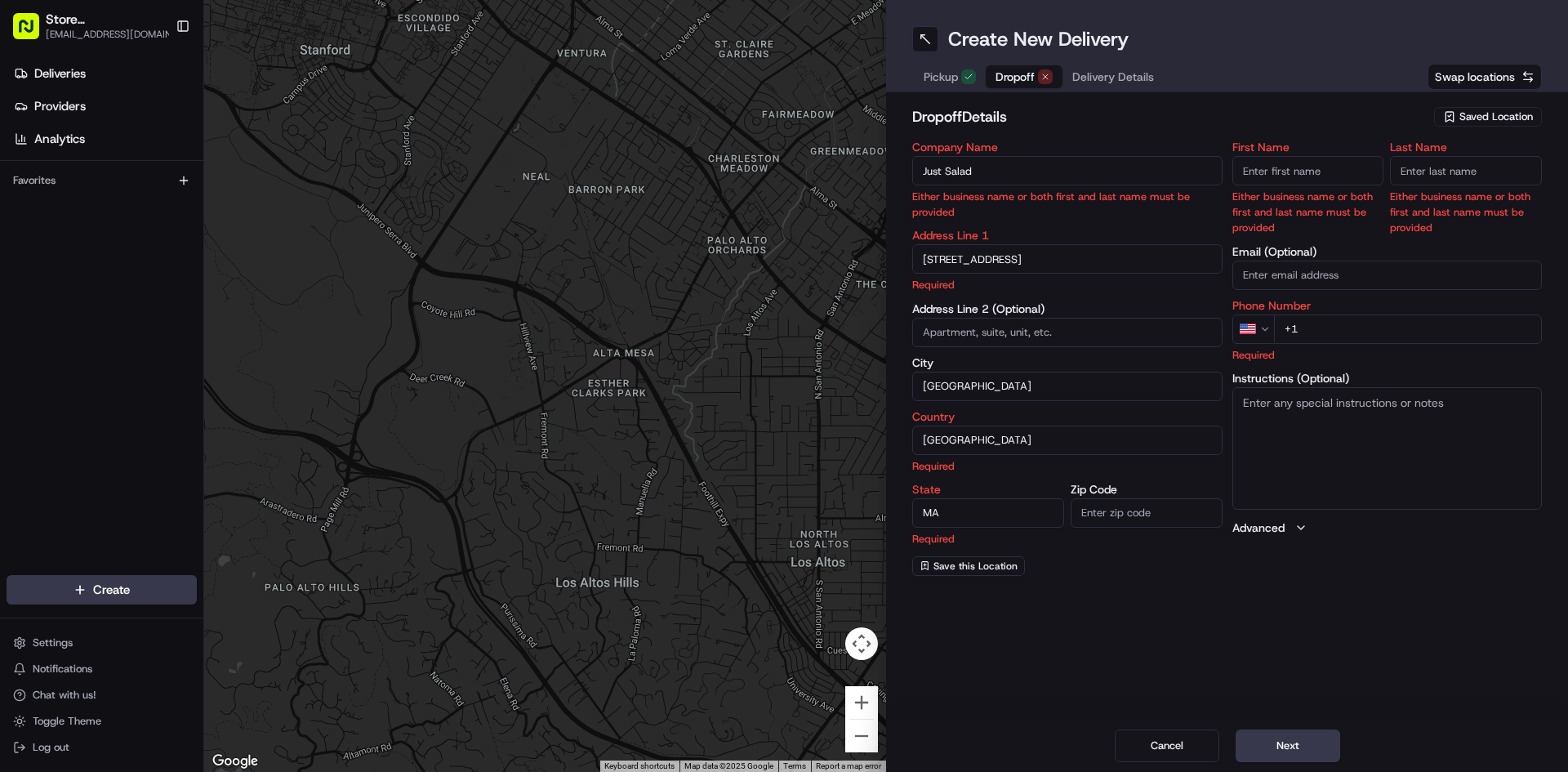 type on "02210" 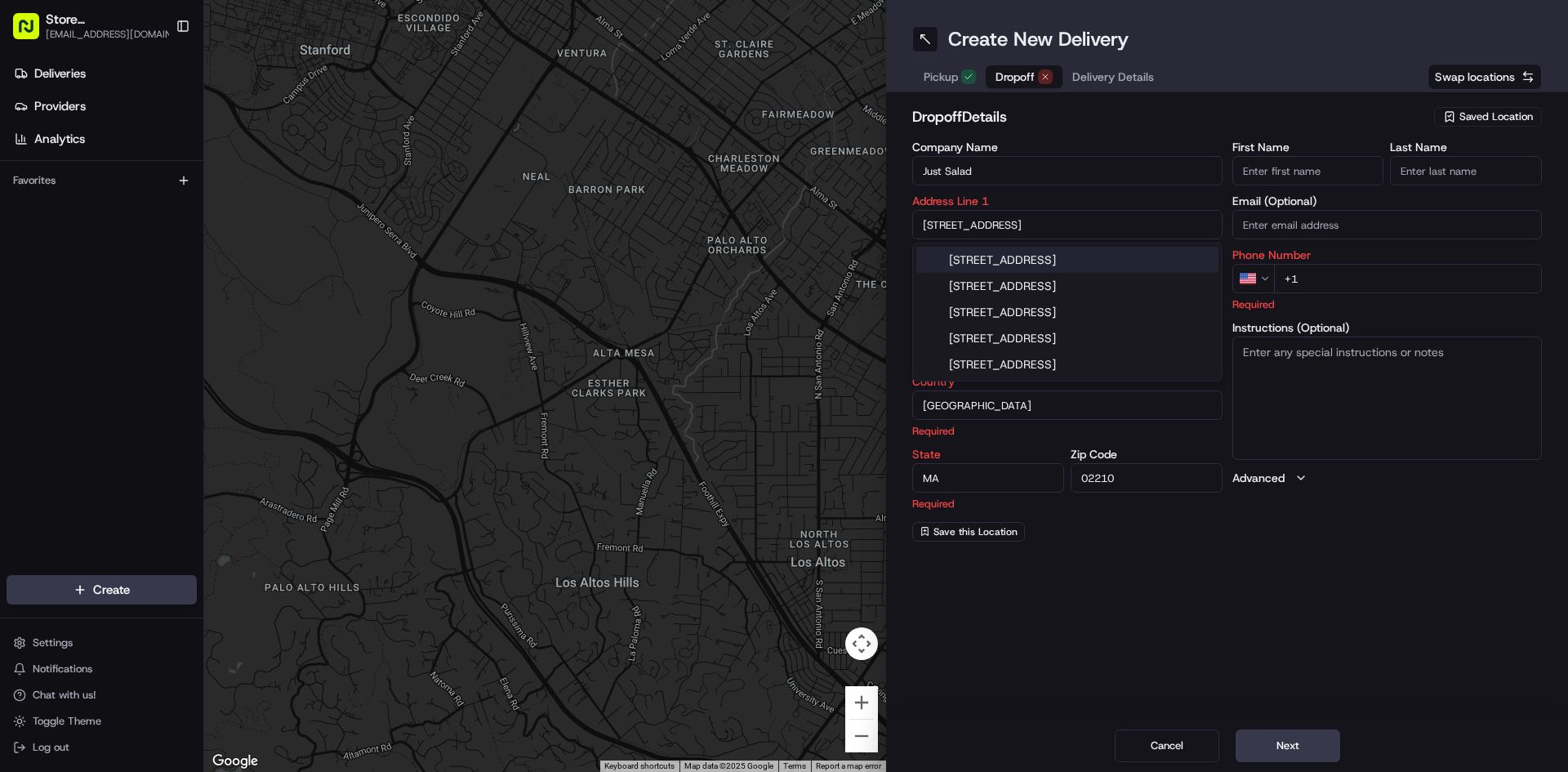 drag, startPoint x: 1105, startPoint y: 206, endPoint x: 1220, endPoint y: 270, distance: 131.60927 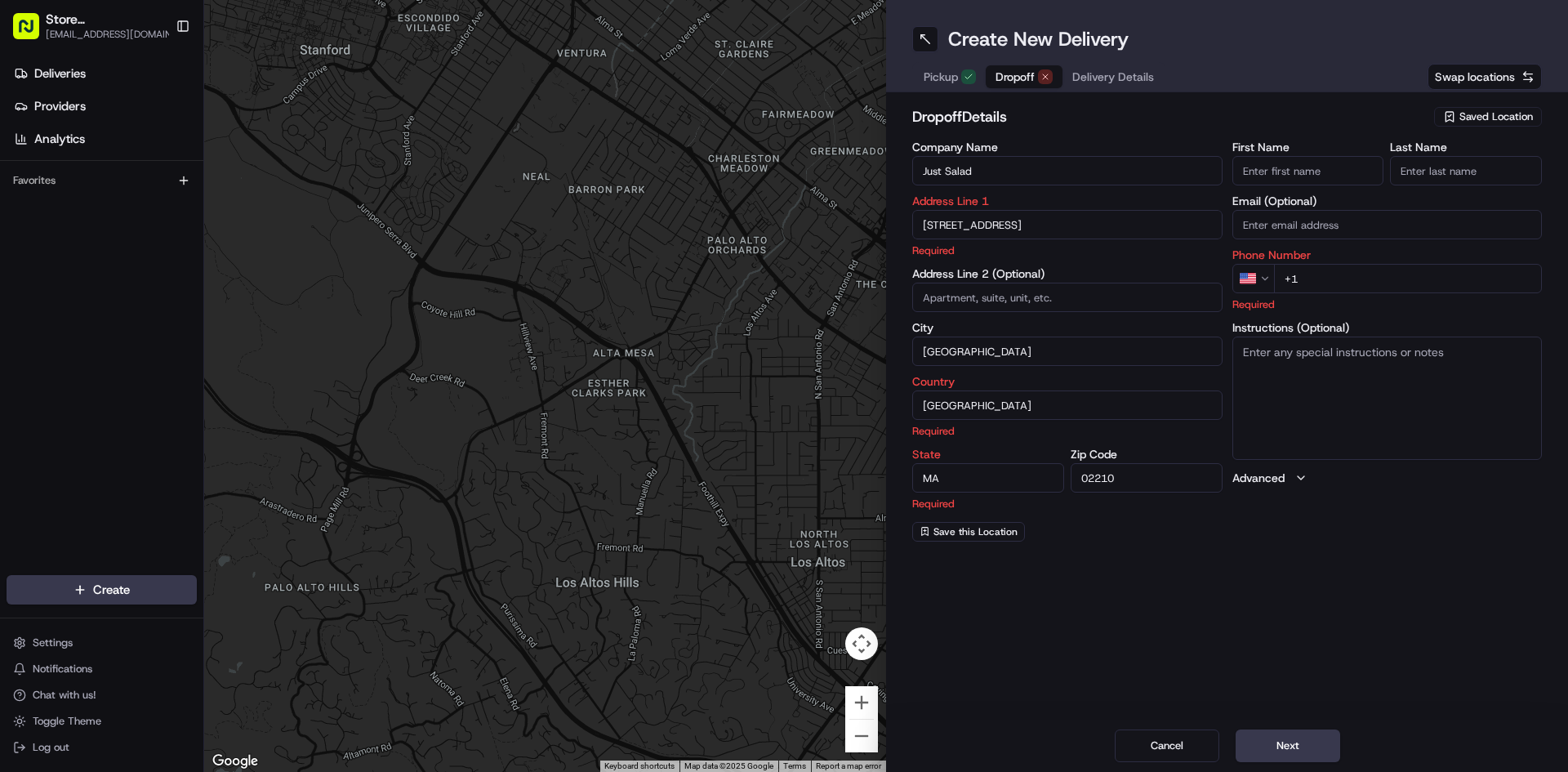 drag, startPoint x: 1220, startPoint y: 270, endPoint x: 1086, endPoint y: 647, distance: 400.10624 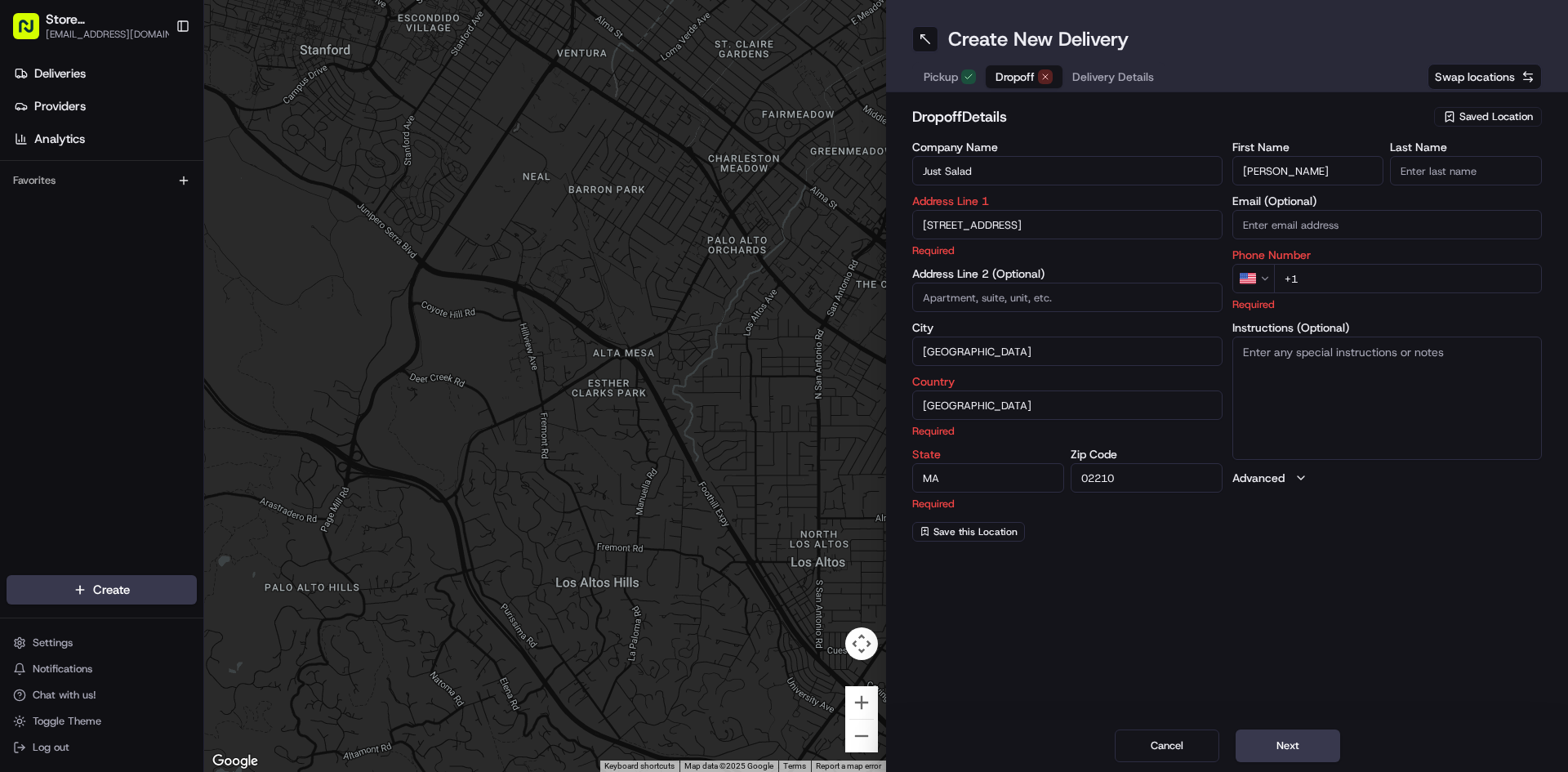 type on "[PERSON_NAME]" 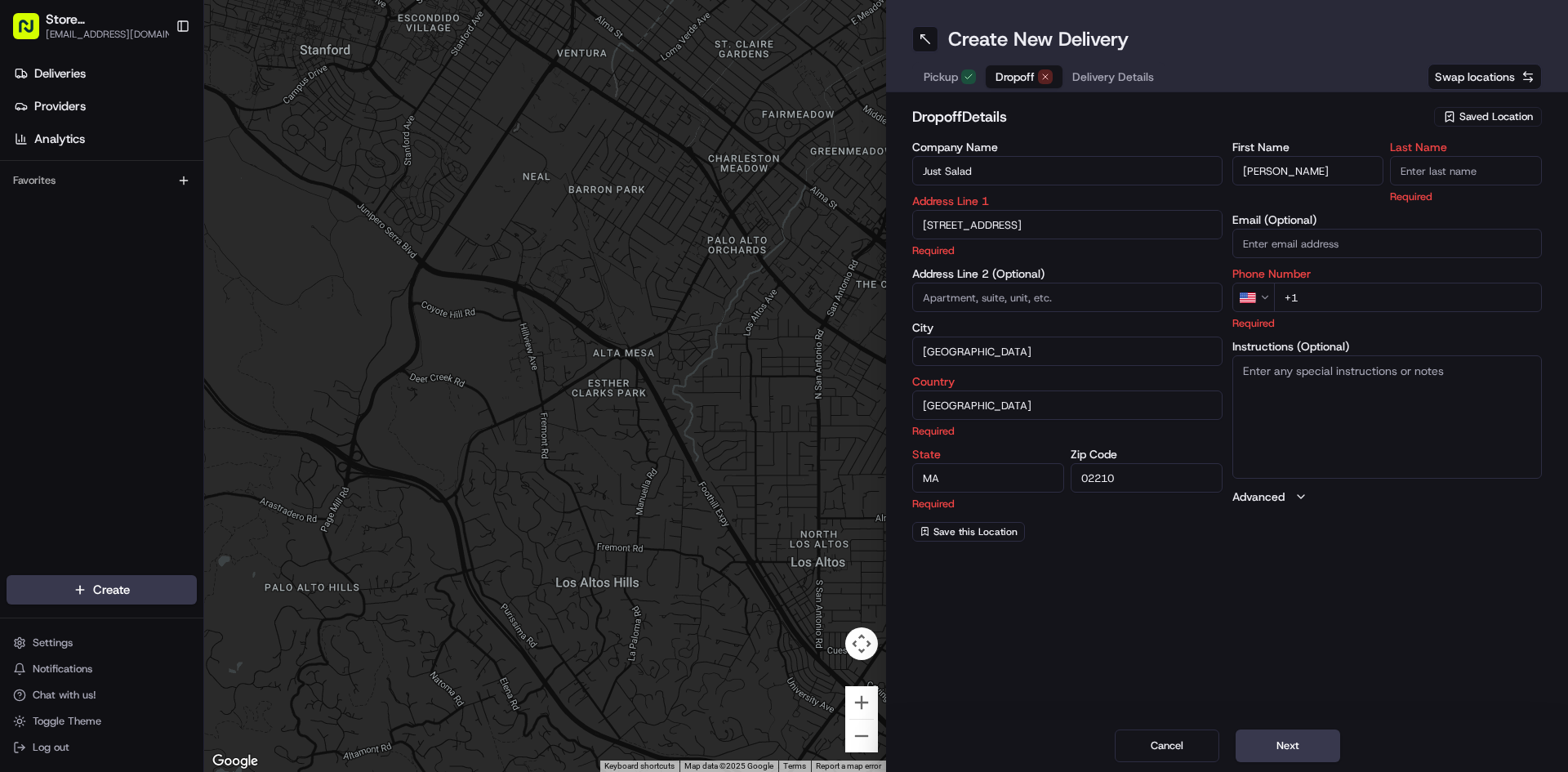 click on "Last Name" at bounding box center [1466, 171] 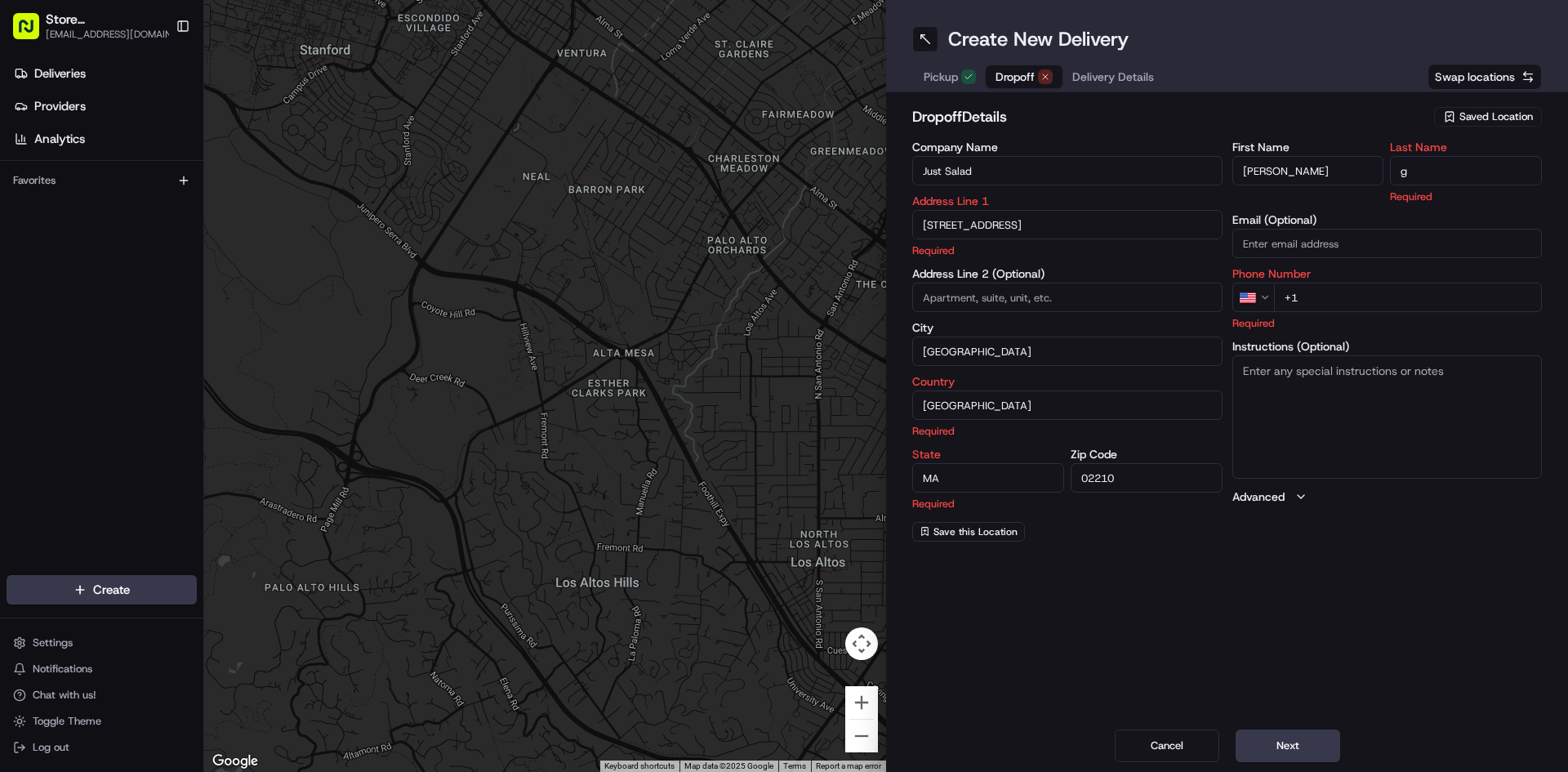 type on "g" 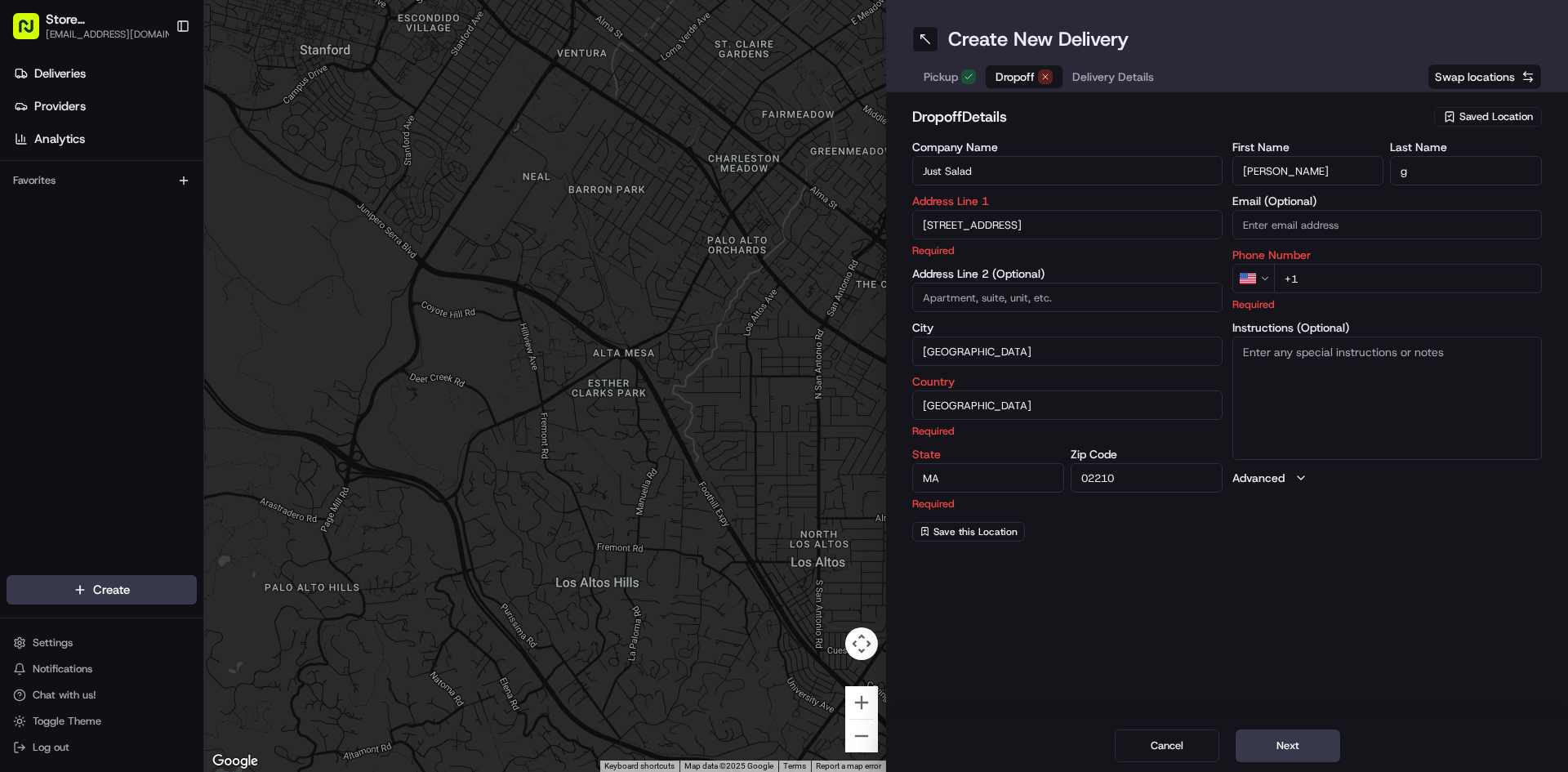 click on "+1" at bounding box center (1408, 279) 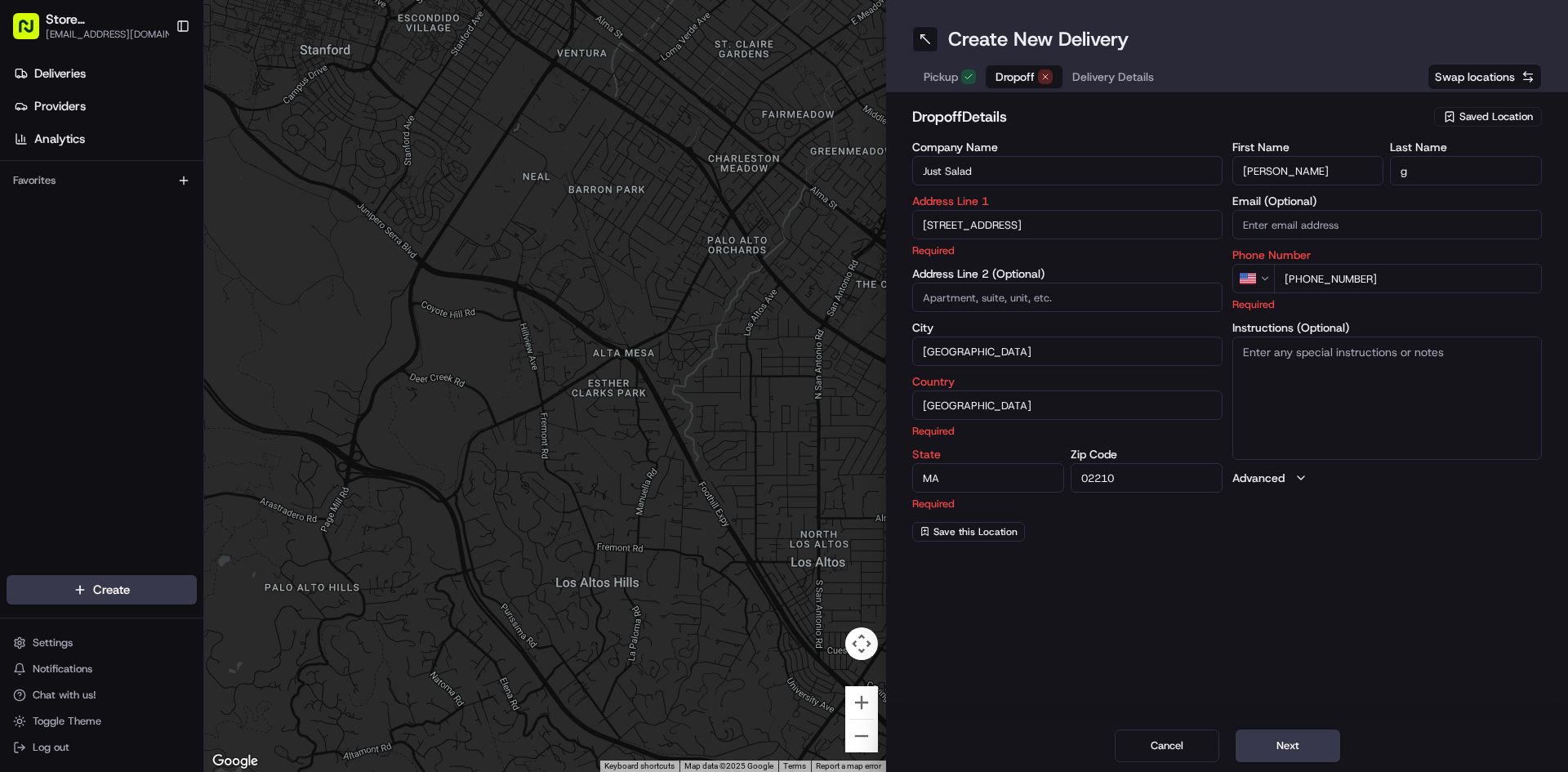 type on "[PHONE_NUMBER]" 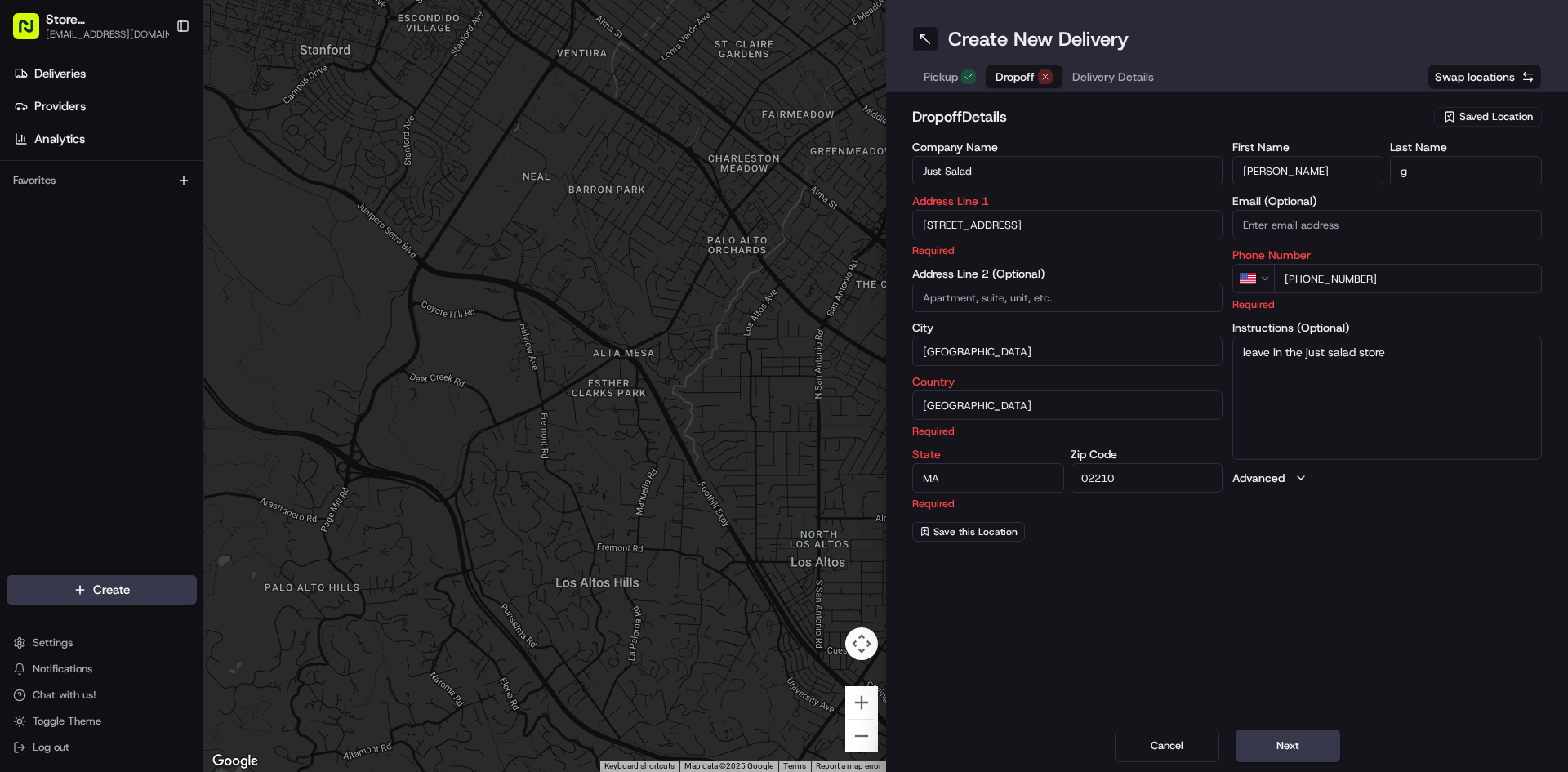 type on "leave in the just salad store" 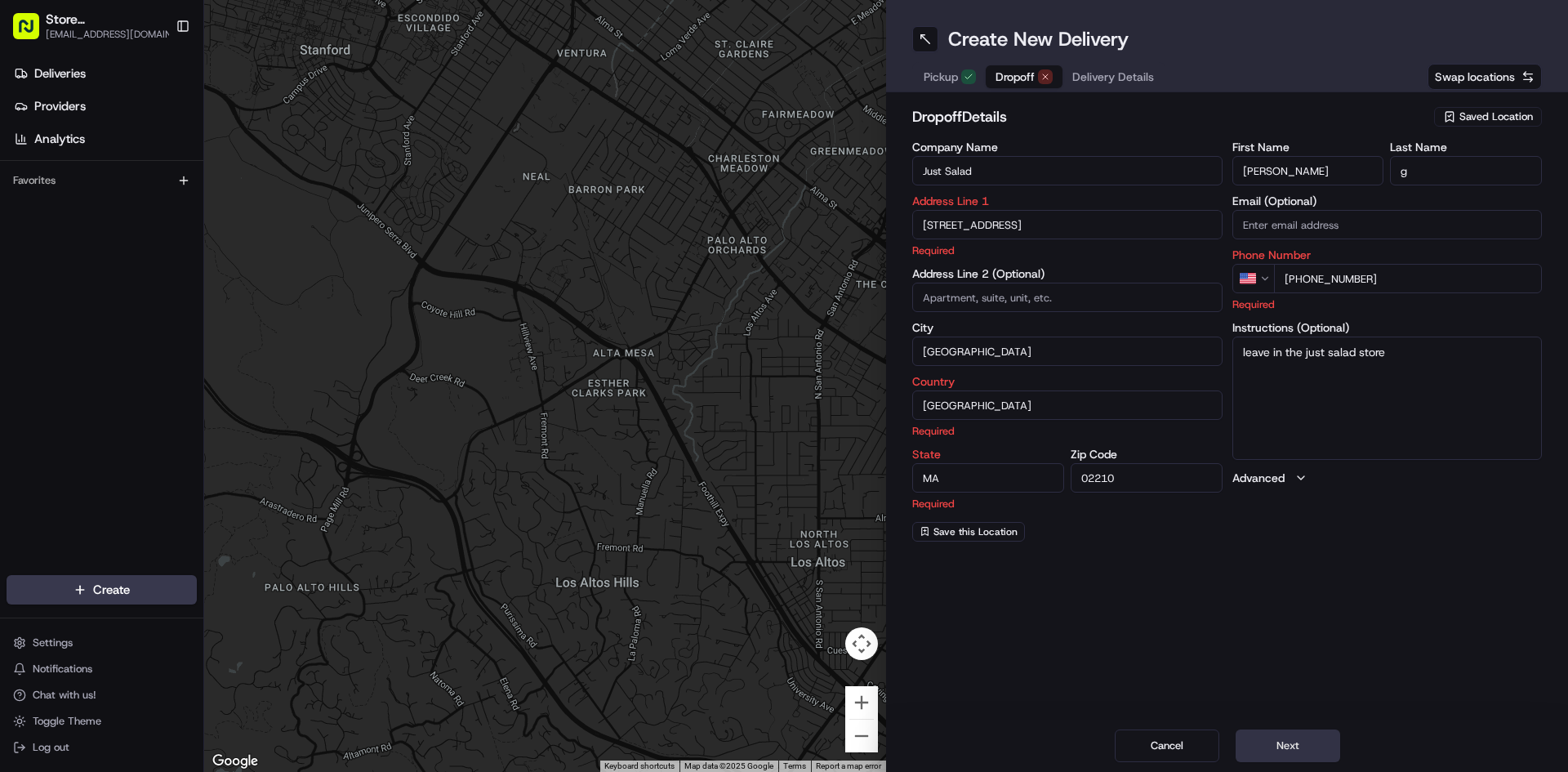 click on "Next" at bounding box center (1288, 746) 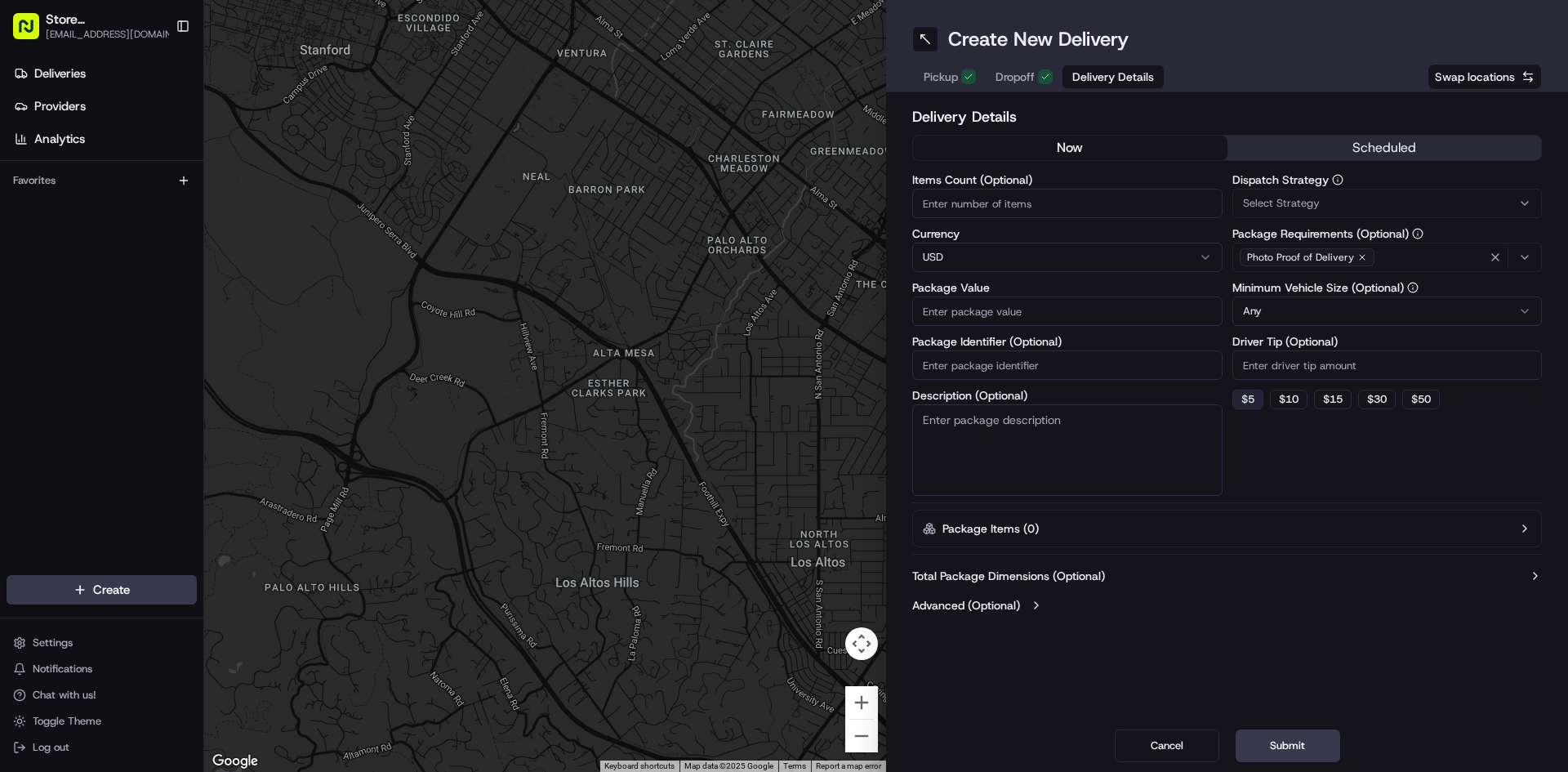click on "$ 5" at bounding box center [1248, 399] 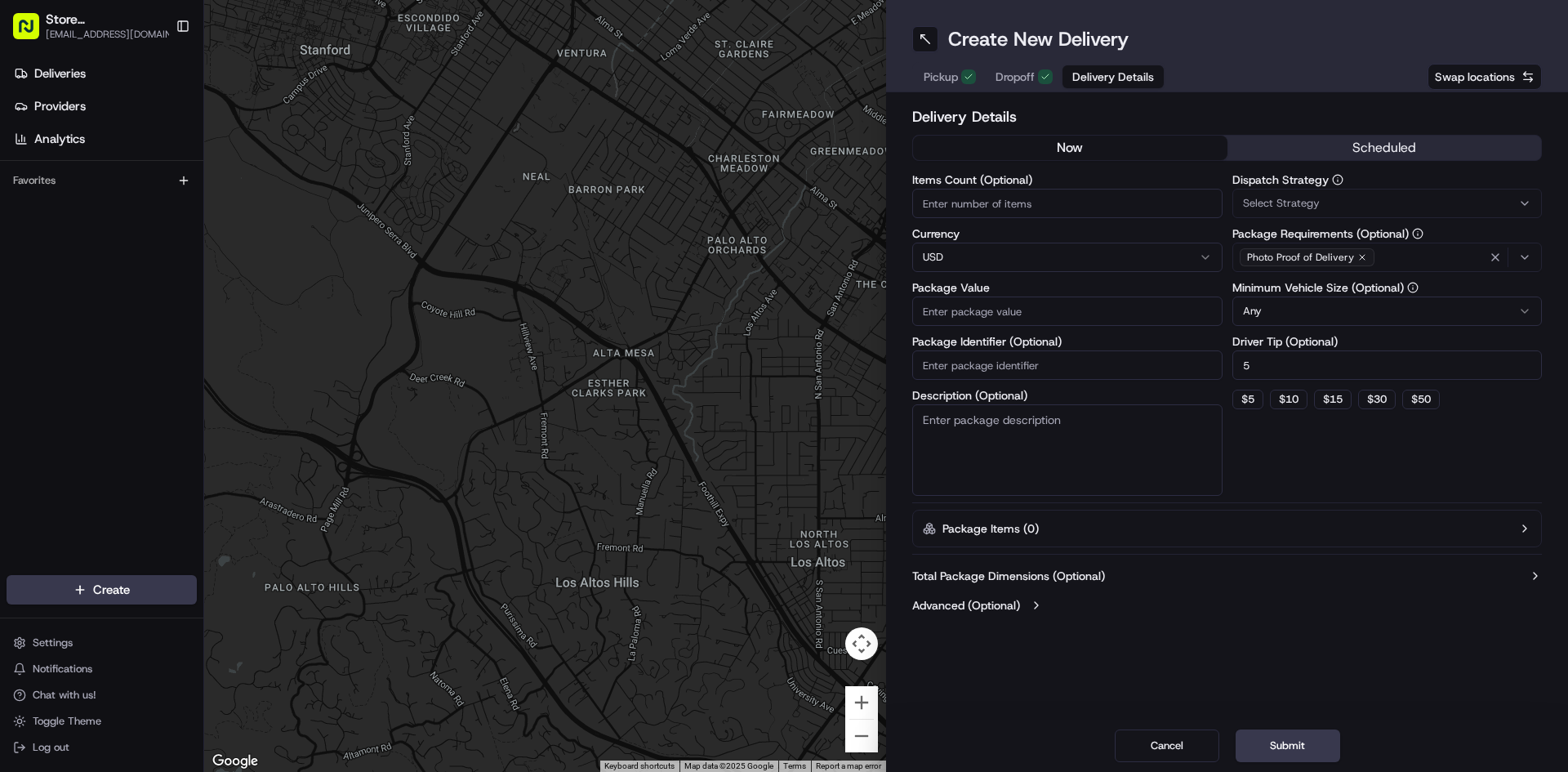 click 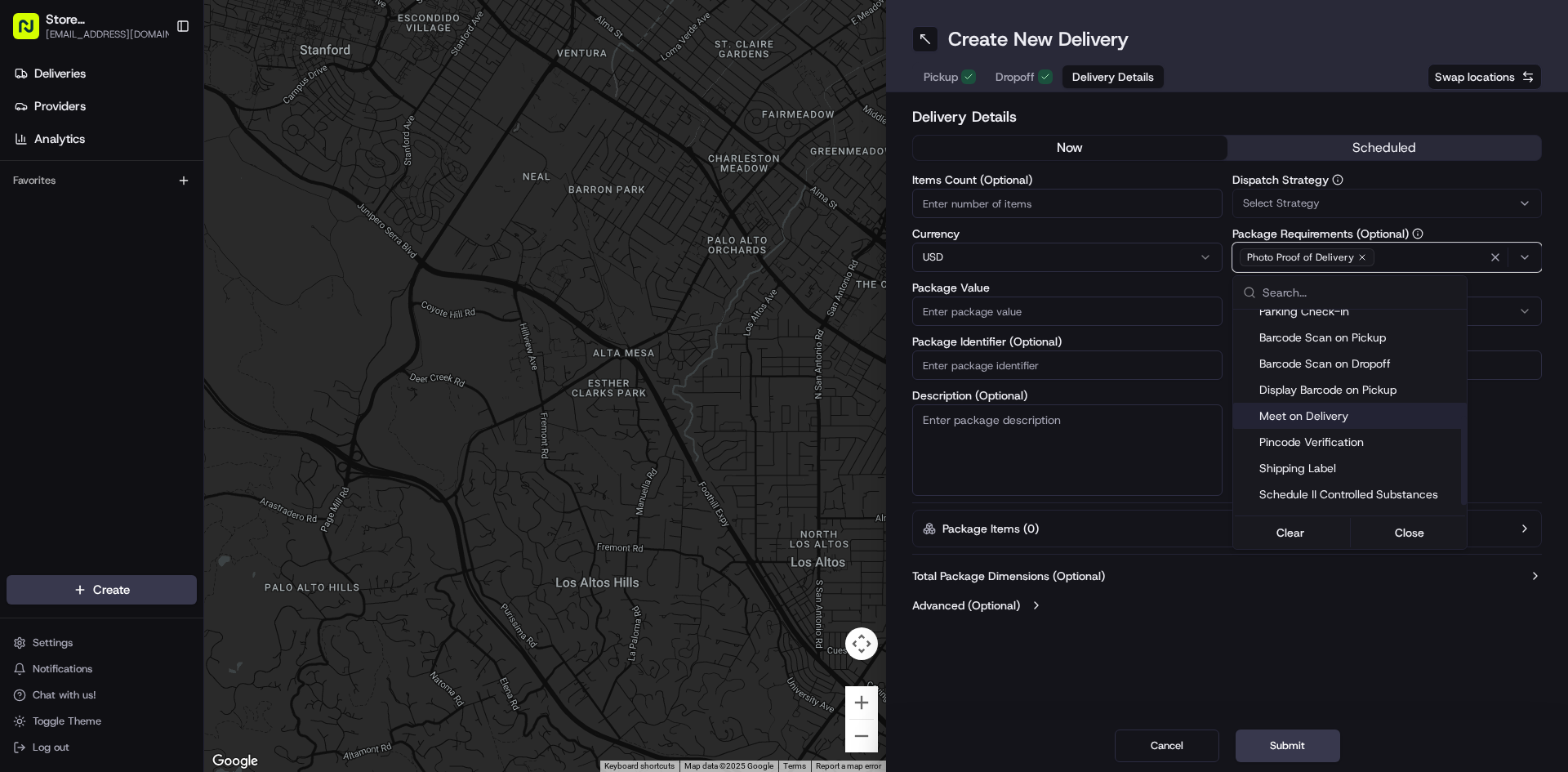 scroll, scrollTop: 245, scrollLeft: 0, axis: vertical 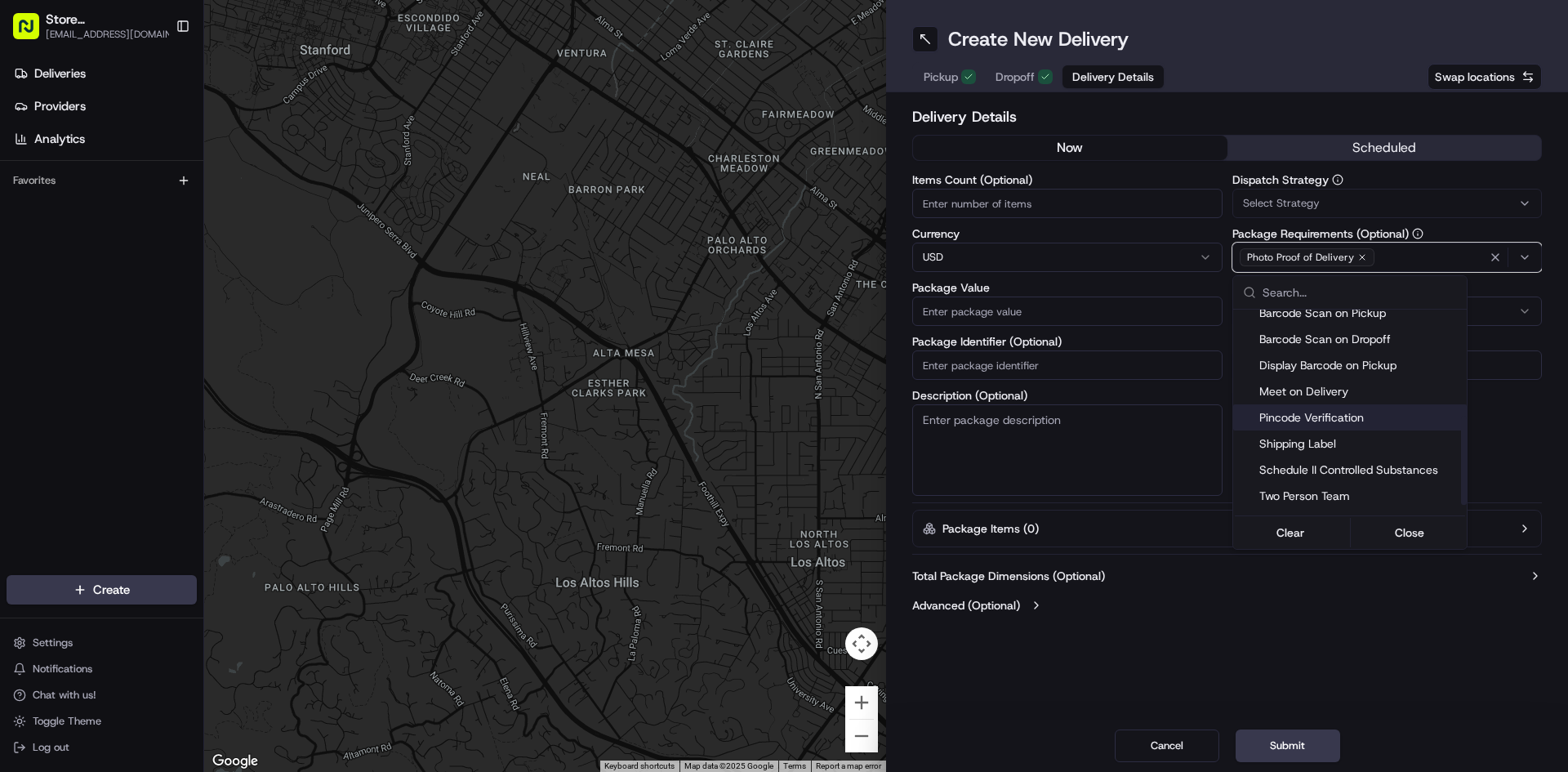 click on "Pincode Verification" at bounding box center [1360, 417] 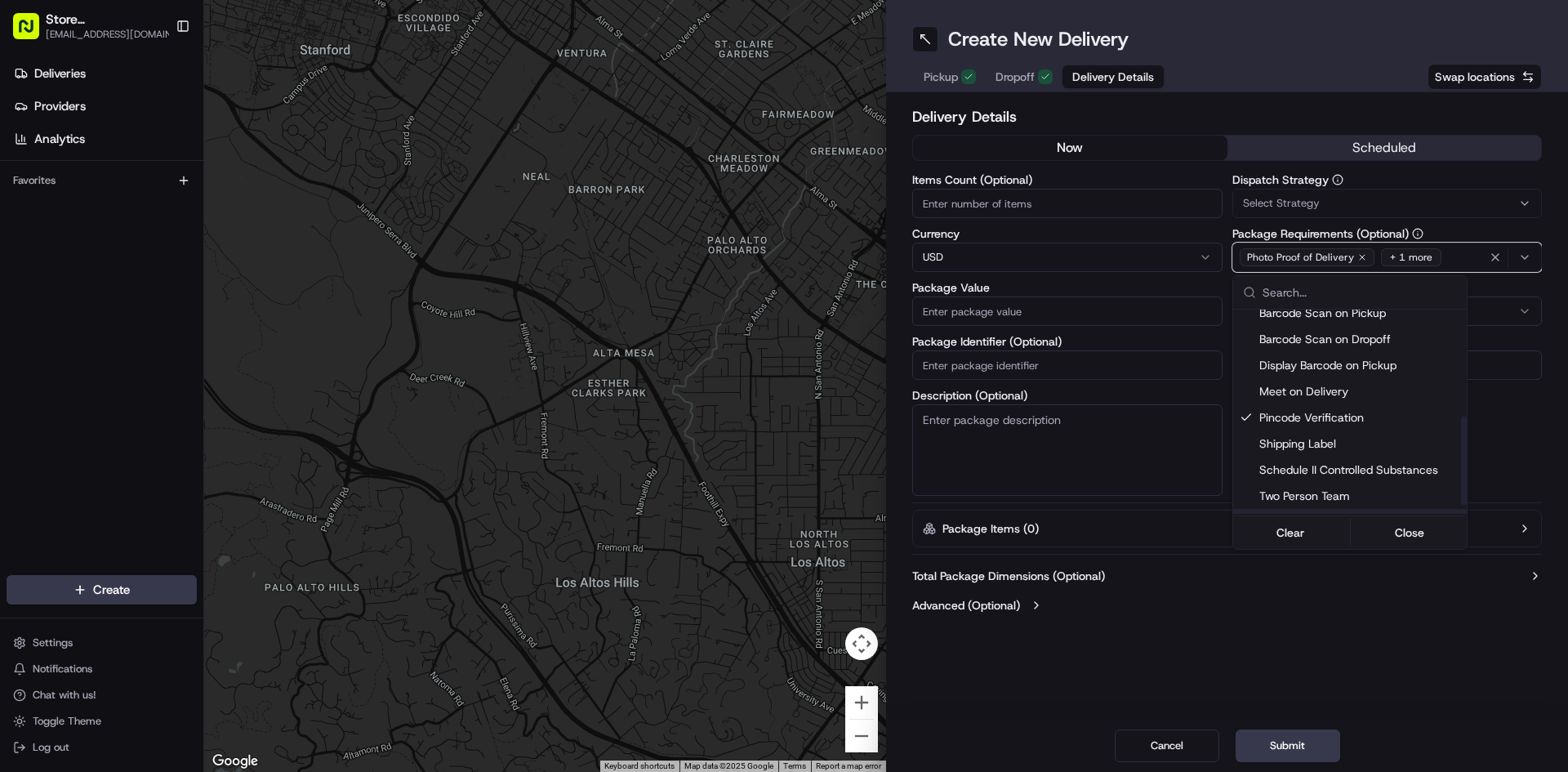 click on "Store [GEOGRAPHIC_DATA], [GEOGRAPHIC_DATA] (Just Salad) [EMAIL_ADDRESS][DOMAIN_NAME] Toggle Sidebar Deliveries Providers Analytics Favorites Main Menu Members & Organization Organization Users Roles Preferences Customization Tracking Orchestration Automations Locations Pickup Locations Dropoff Locations Billing Billing Refund Requests Integrations Notification Triggers Webhooks API Keys Request Logs Create Settings Notifications Chat with us! Toggle Theme Log out ← Move left → Move right ↑ Move up ↓ Move down + Zoom in - Zoom out Home Jump left by 75% End Jump right by 75% Page Up Jump up by 75% Page Down Jump down by 75% To navigate, press the arrow keys. Keyboard shortcuts Map Data Map data ©2025 Google Map data ©2025 Google 500 m  Click to toggle between metric and imperial units Terms Report a map error Create New Delivery Pickup Dropoff Delivery Details Swap locations Delivery Details now scheduled Items Count (Optional) Currency USD Package Value Package Identifier (Optional) Description (Optional) Any 5" at bounding box center (784, 386) 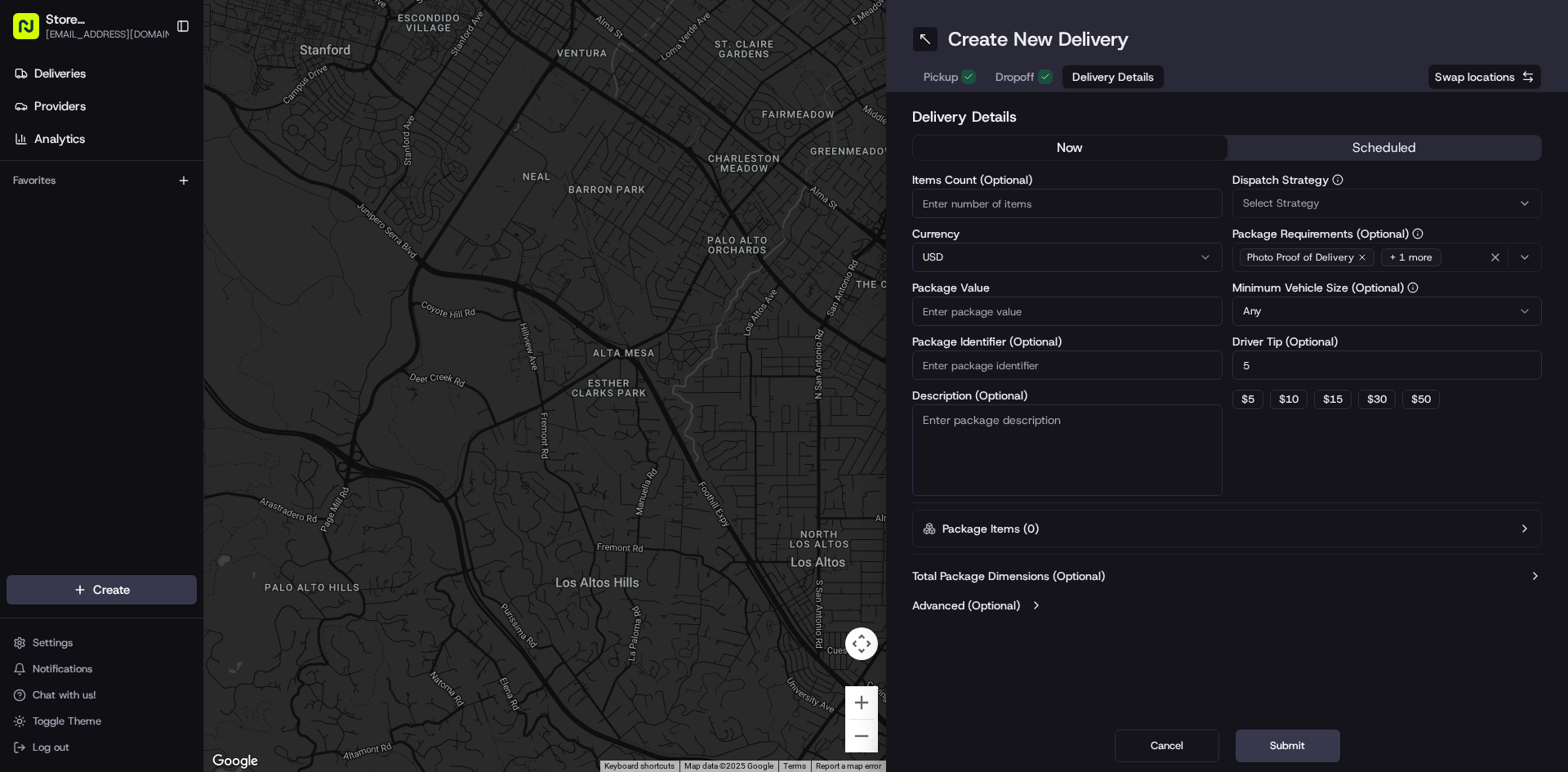 click on "Package Value" at bounding box center (1067, 311) 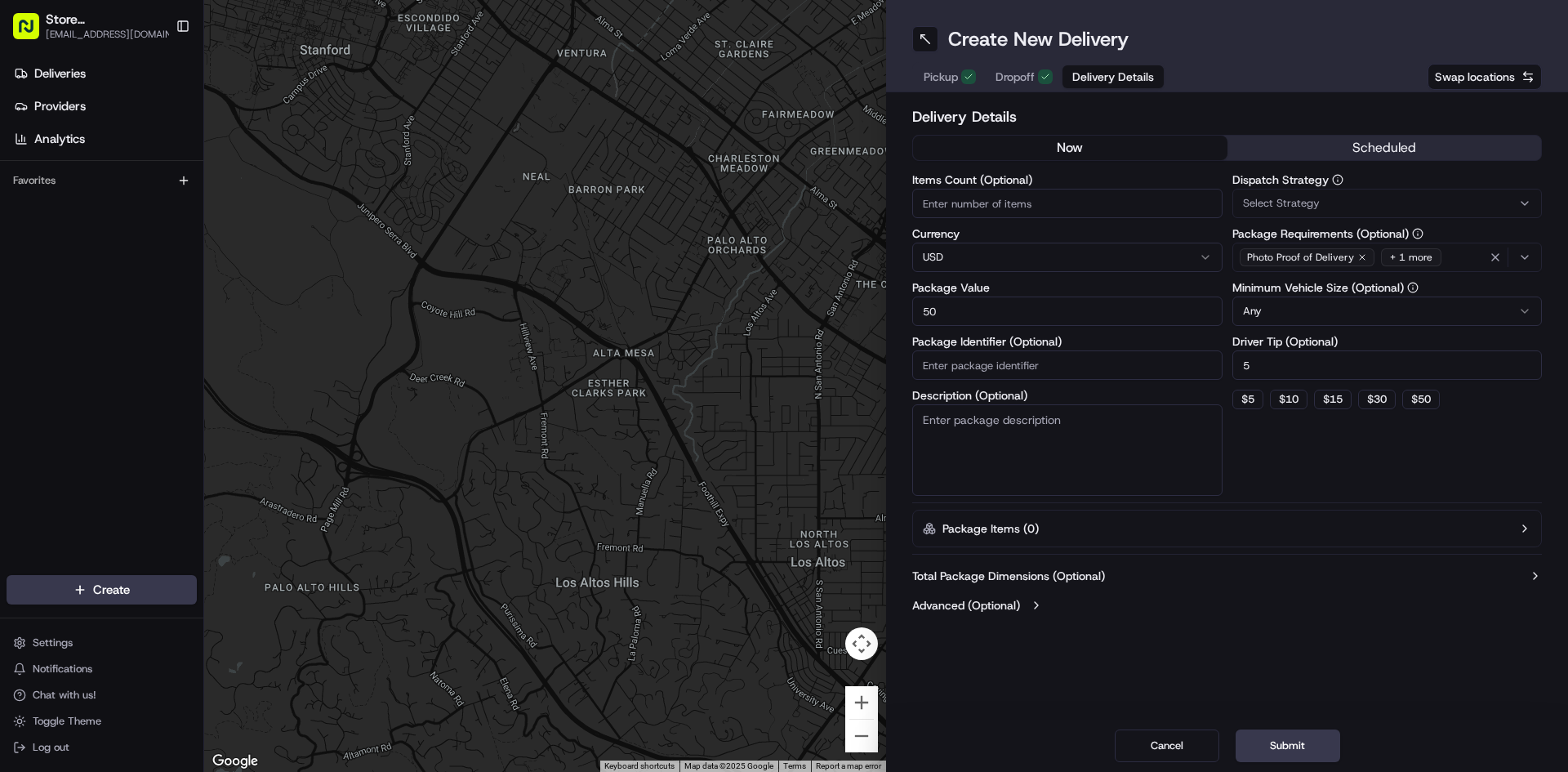 type on "50" 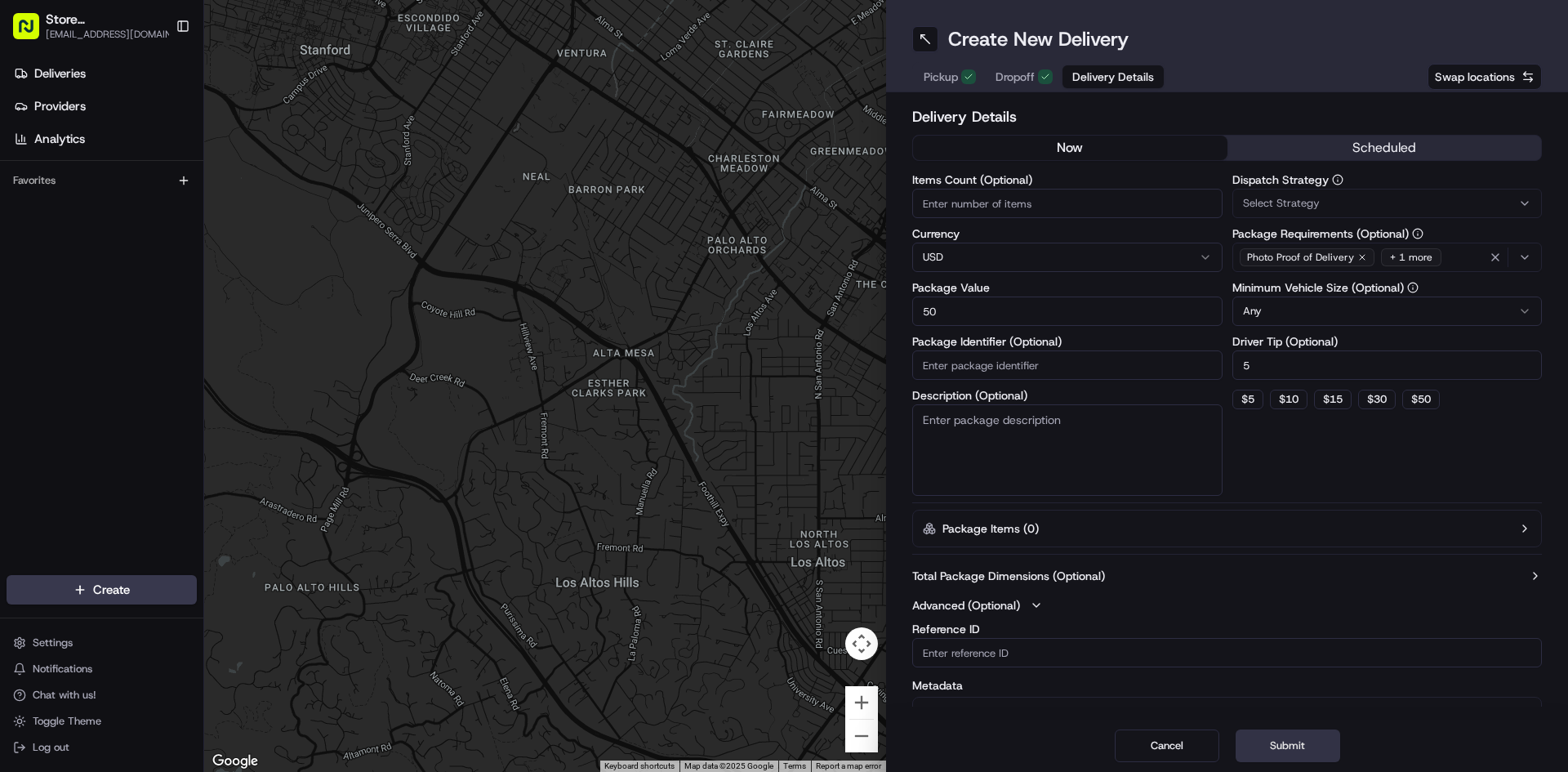 click on "Submit" at bounding box center [1288, 746] 